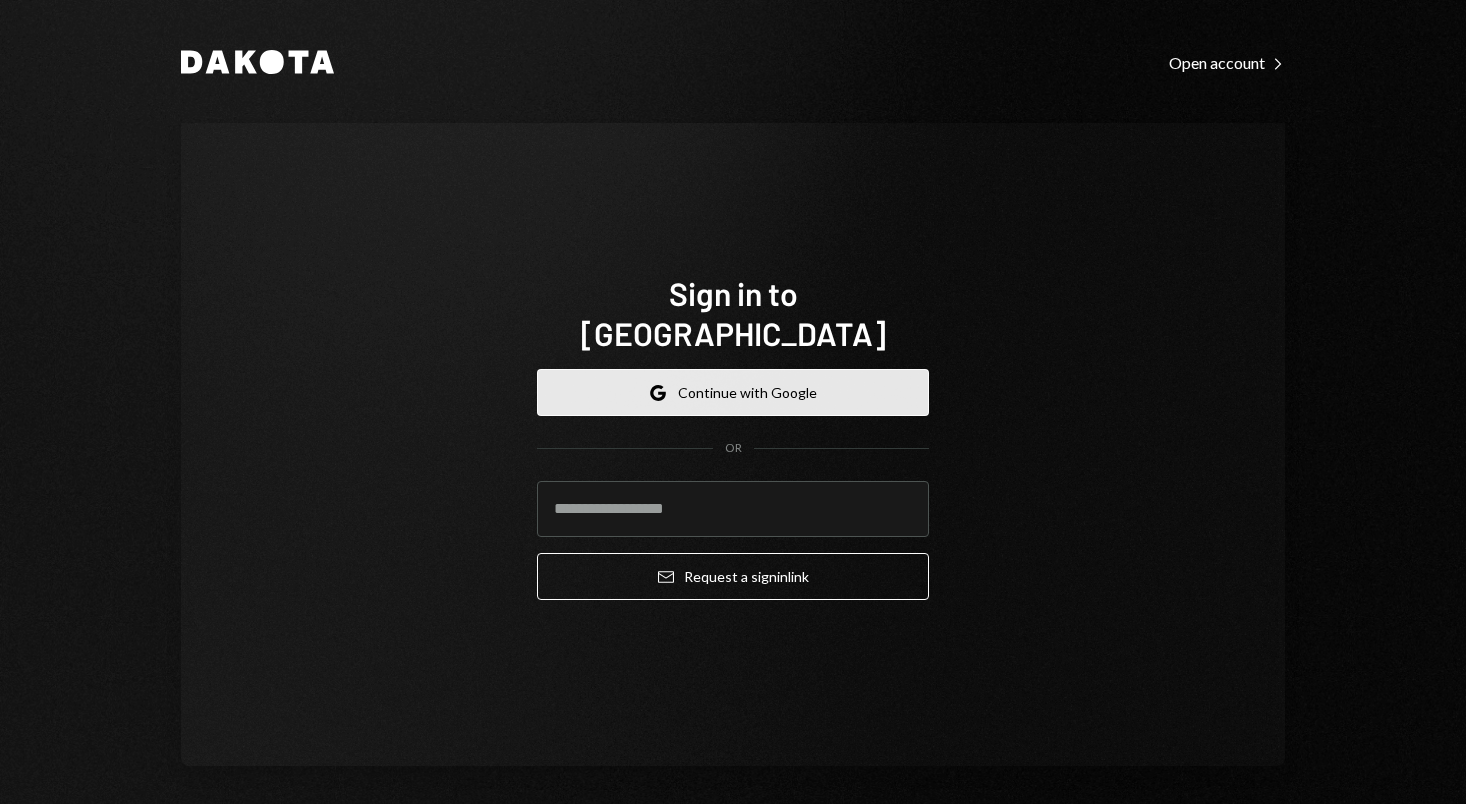 scroll, scrollTop: 0, scrollLeft: 0, axis: both 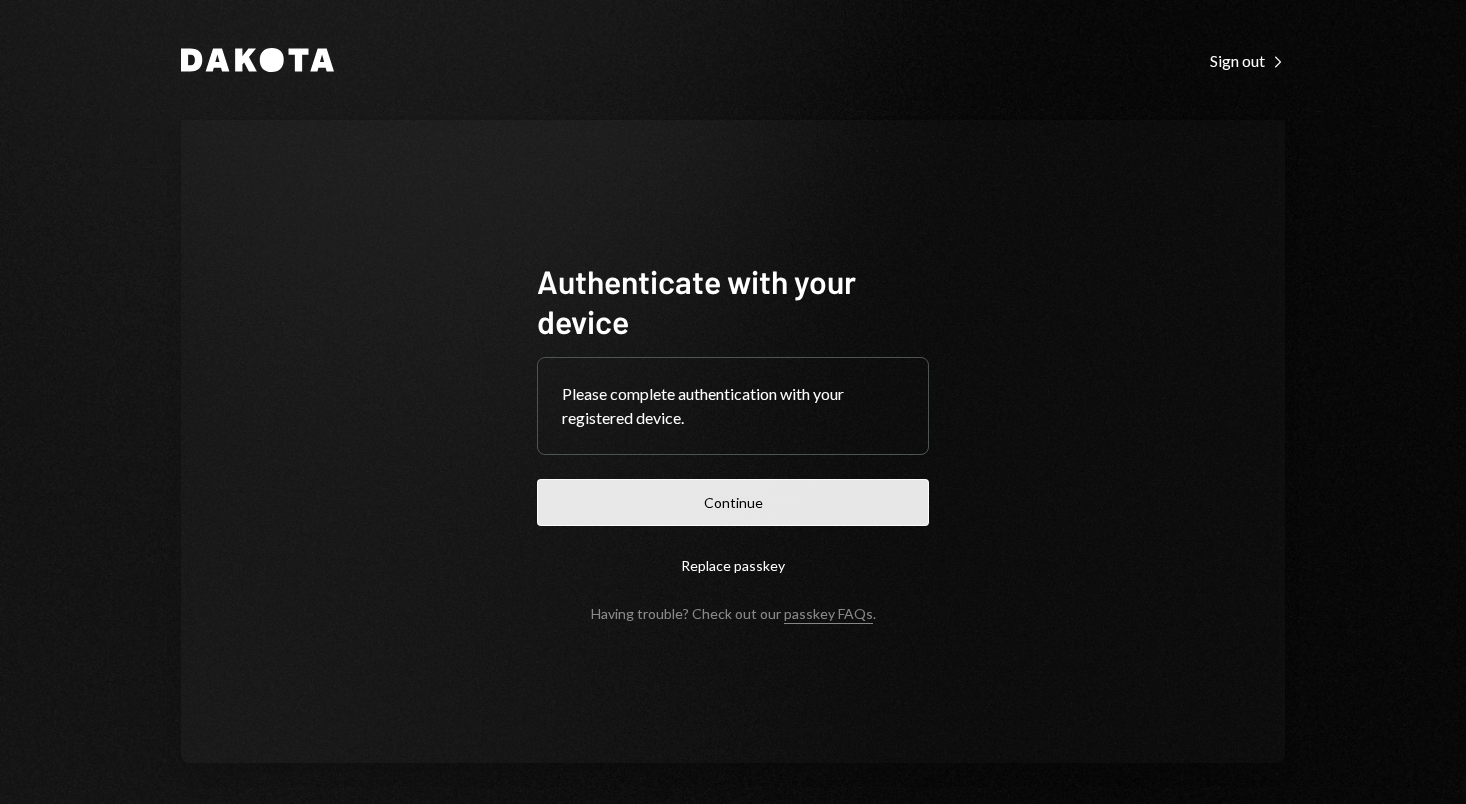 click on "Continue" at bounding box center (733, 502) 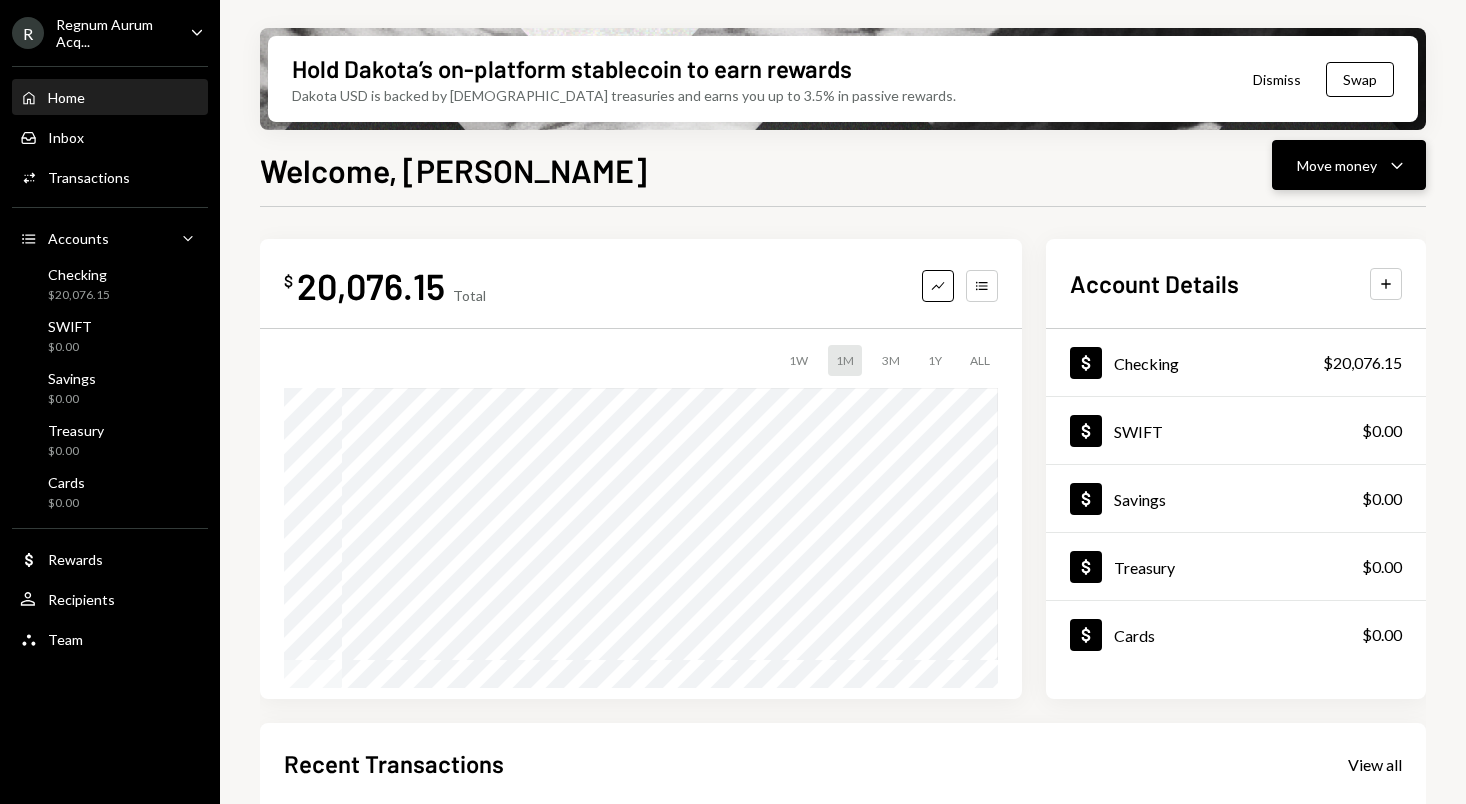 click on "Move money Caret Down" at bounding box center (1349, 165) 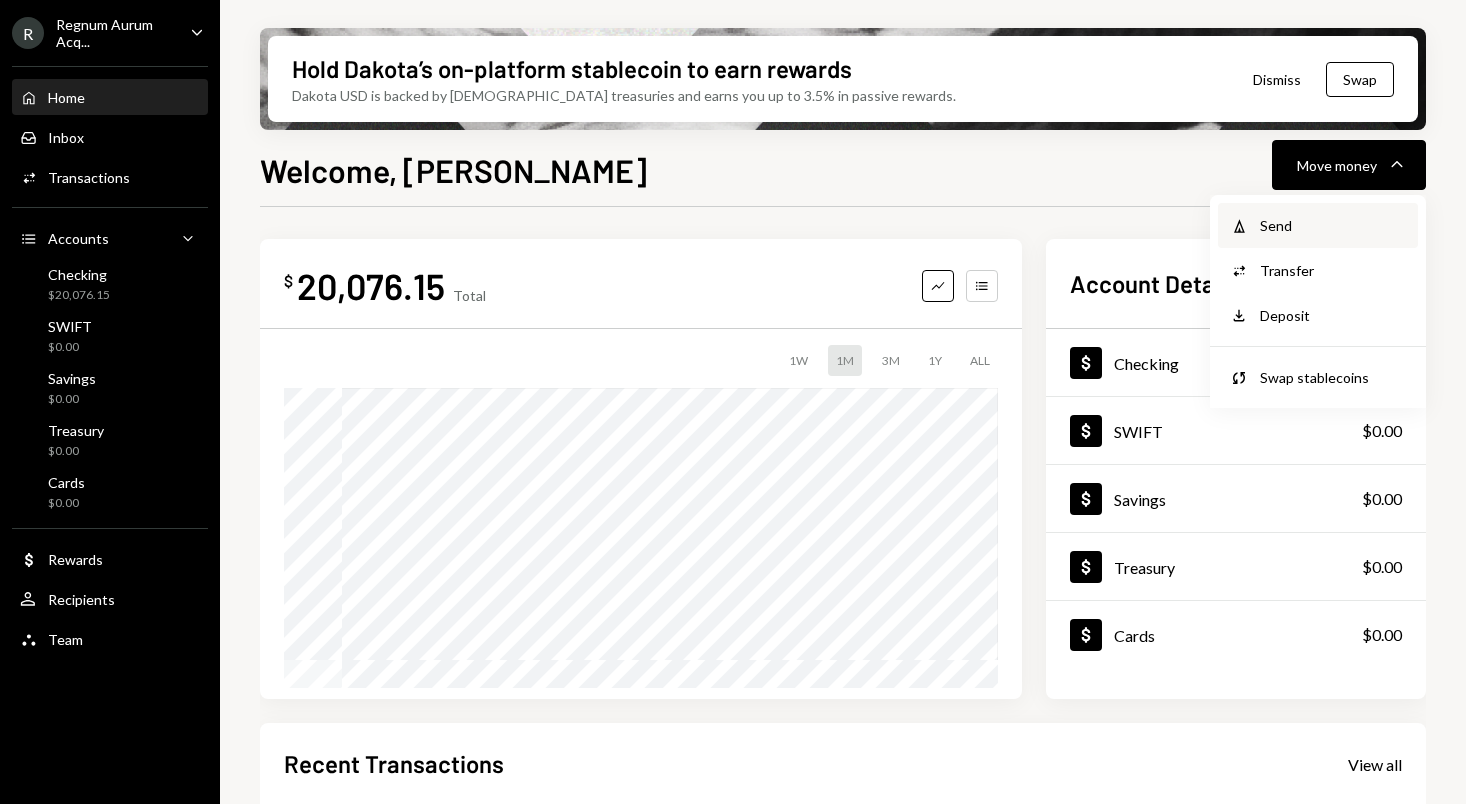 click on "Withdraw Send" at bounding box center [1318, 225] 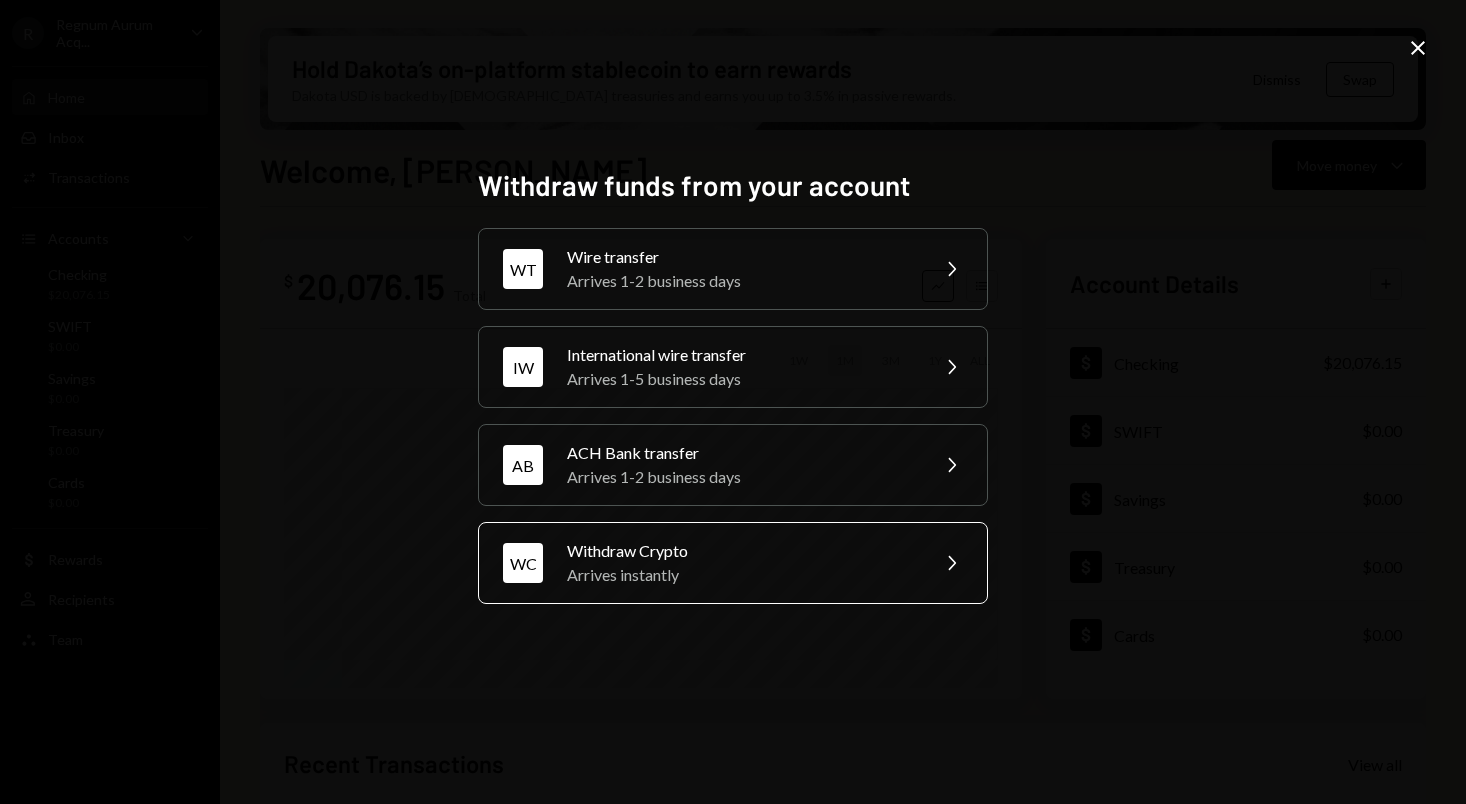 click on "Arrives instantly" at bounding box center [741, 575] 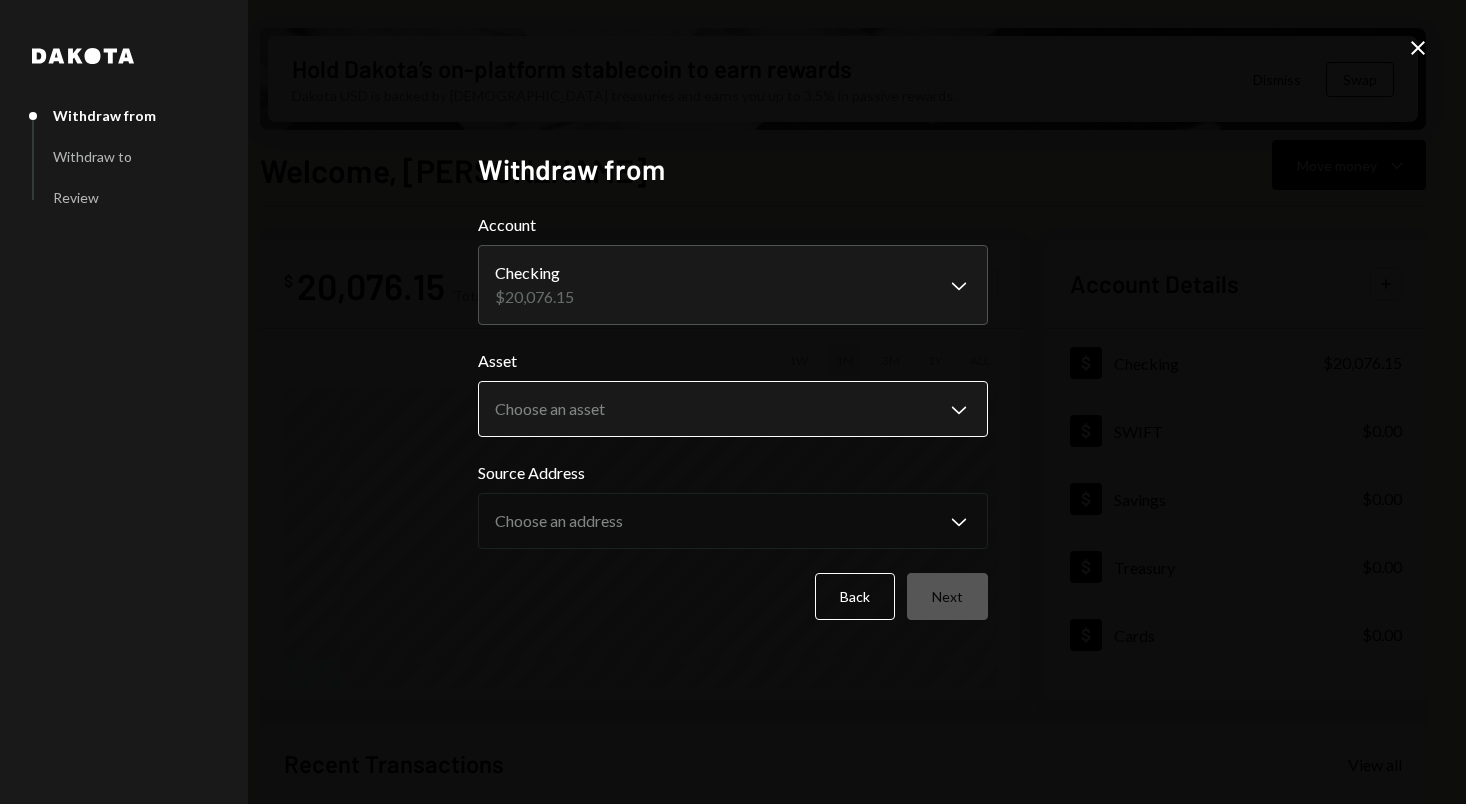 click on "R Regnum Aurum Acq... Caret Down Home Home Inbox Inbox Activities Transactions Accounts Accounts Caret Down Checking $20,076.15 SWIFT $0.00 Savings $0.00 Treasury $0.00 Cards $0.00 Dollar Rewards User Recipients Team Team Hold Dakota’s on-platform stablecoin to earn rewards Dakota USD is backed by U.S. treasuries and earns you up to 3.5% in passive rewards. Dismiss Swap Welcome, [PERSON_NAME] Move money Caret Down $ 20,076.15 Total Graph Accounts 1W 1M 3M 1Y ALL Account Details Plus Dollar Checking $20,076.15 Dollar SWIFT $0.00 Dollar Savings $0.00 Dollar Treasury $0.00 Dollar Cards $0.00 Recent Transactions View all Type Initiated By Initiated At Account Status Withdrawal 130  USDC [PERSON_NAME] [DATE] 8:59 PM Checking Completed Withdrawal 9,930.56  USDC [GEOGRAPHIC_DATA][PERSON_NAME] [DATE] 4:29 PM Checking Completed Withdrawal 5,000  USDC [GEOGRAPHIC_DATA][PERSON_NAME] [DATE] 4:19 PM Checking Completed Withdrawal 5,000  USDC [GEOGRAPHIC_DATA][PERSON_NAME] [DATE] 4:18 PM Checking Completed Withdrawal 4,166.67  USDC [GEOGRAPHIC_DATA][PERSON_NAME] [DATE] 4:17 PM Checking Dakota" at bounding box center (733, 402) 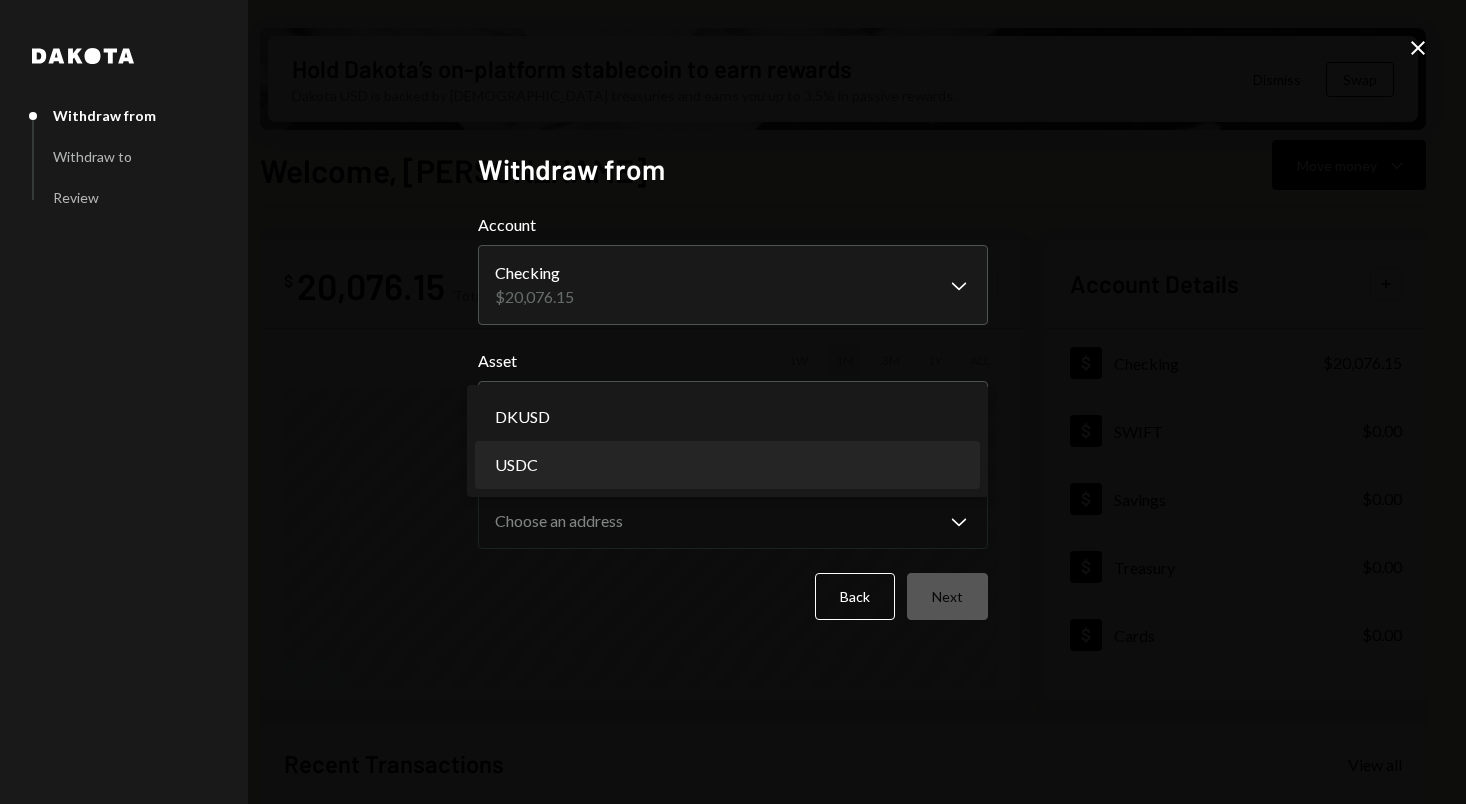 select on "****" 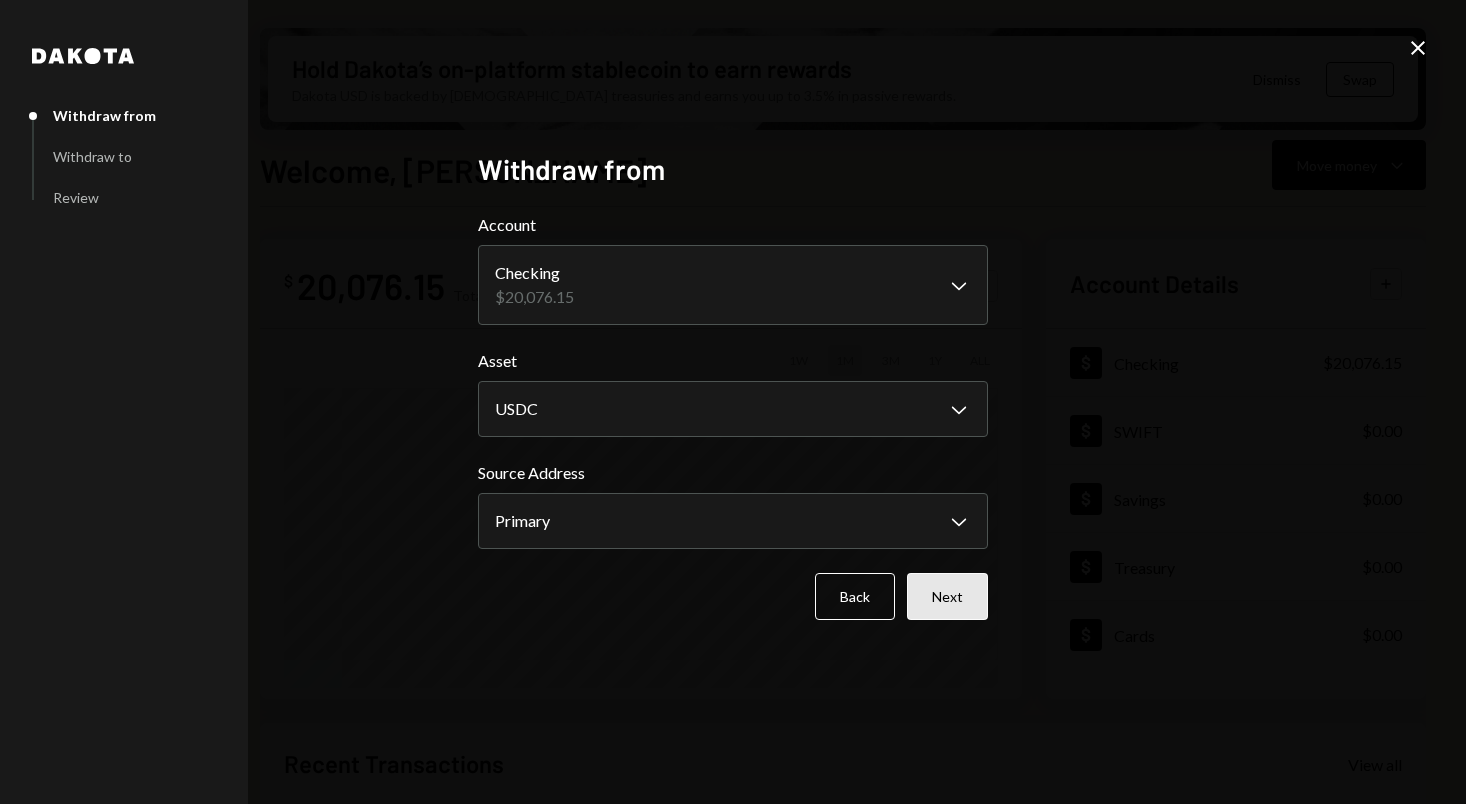 click on "Next" at bounding box center (947, 596) 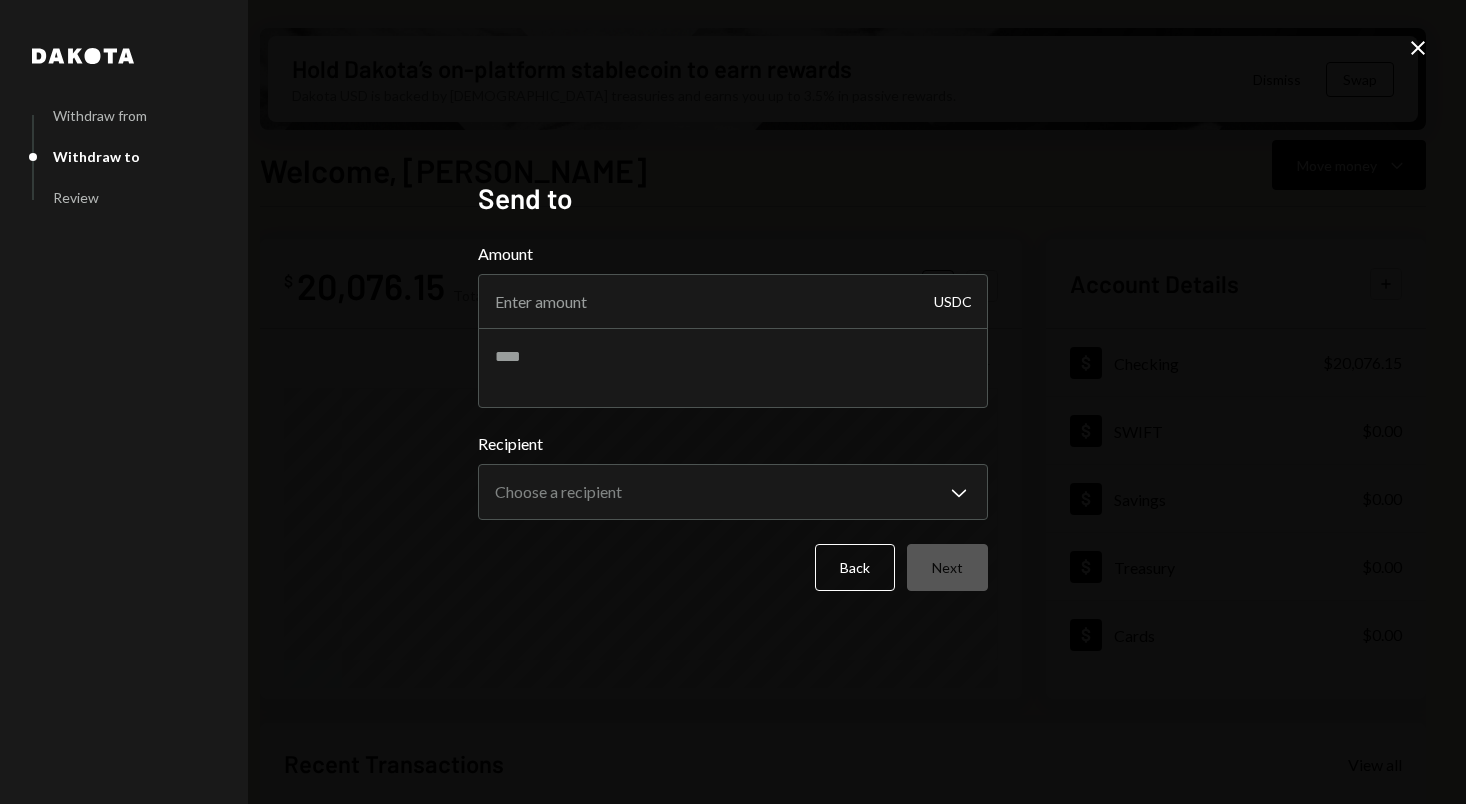 click on "**********" at bounding box center (733, 402) 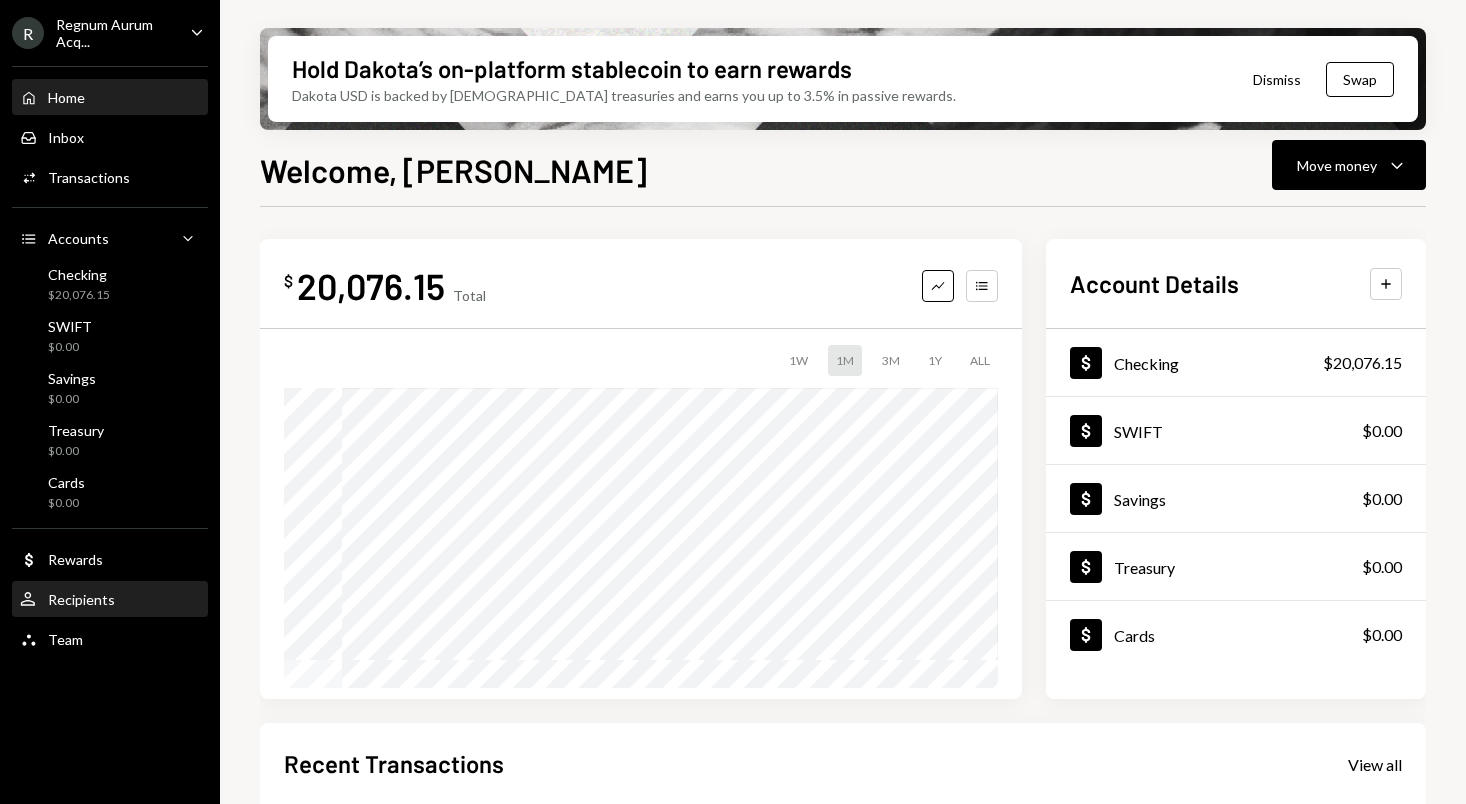 click on "Recipients" at bounding box center (81, 599) 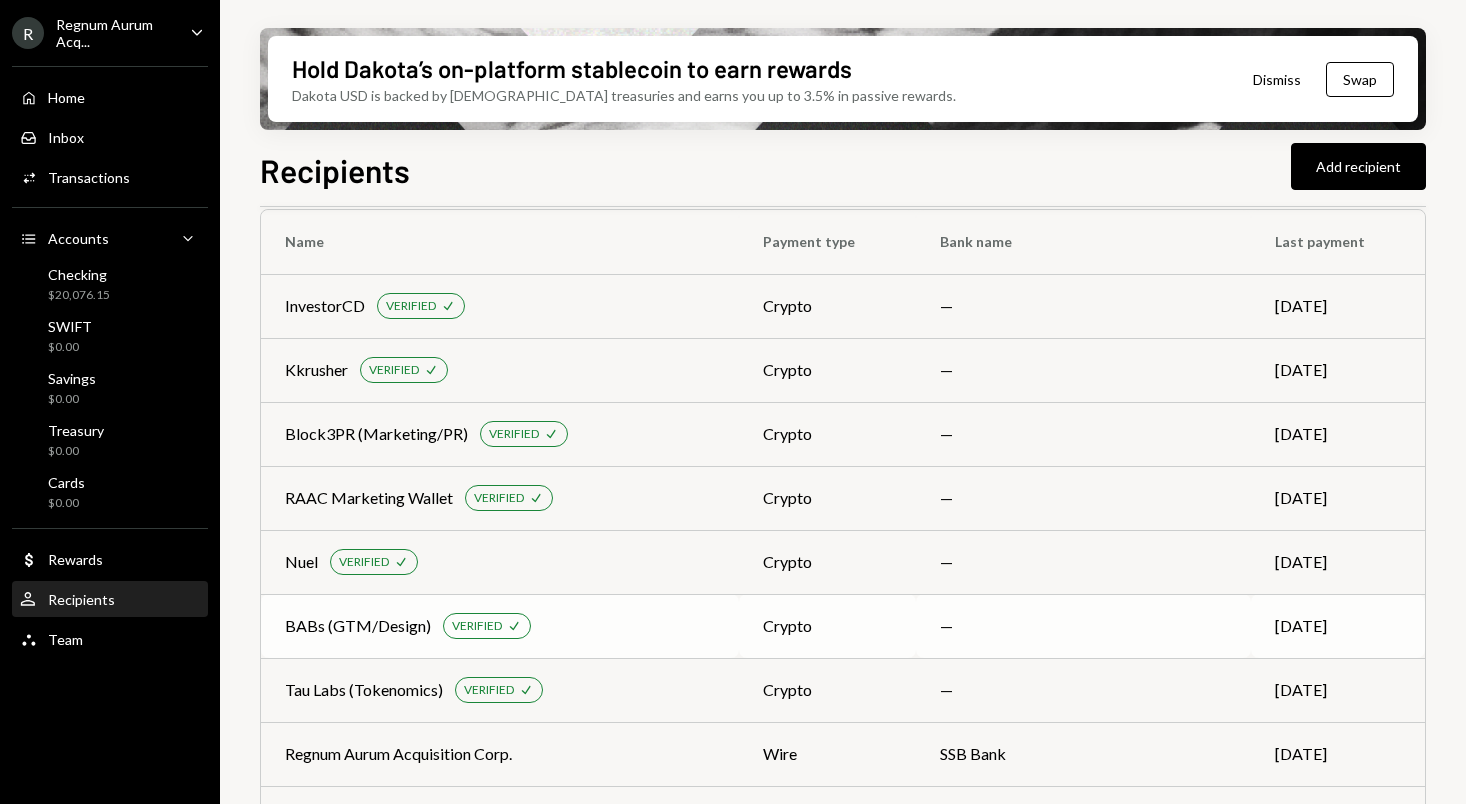scroll, scrollTop: 0, scrollLeft: 0, axis: both 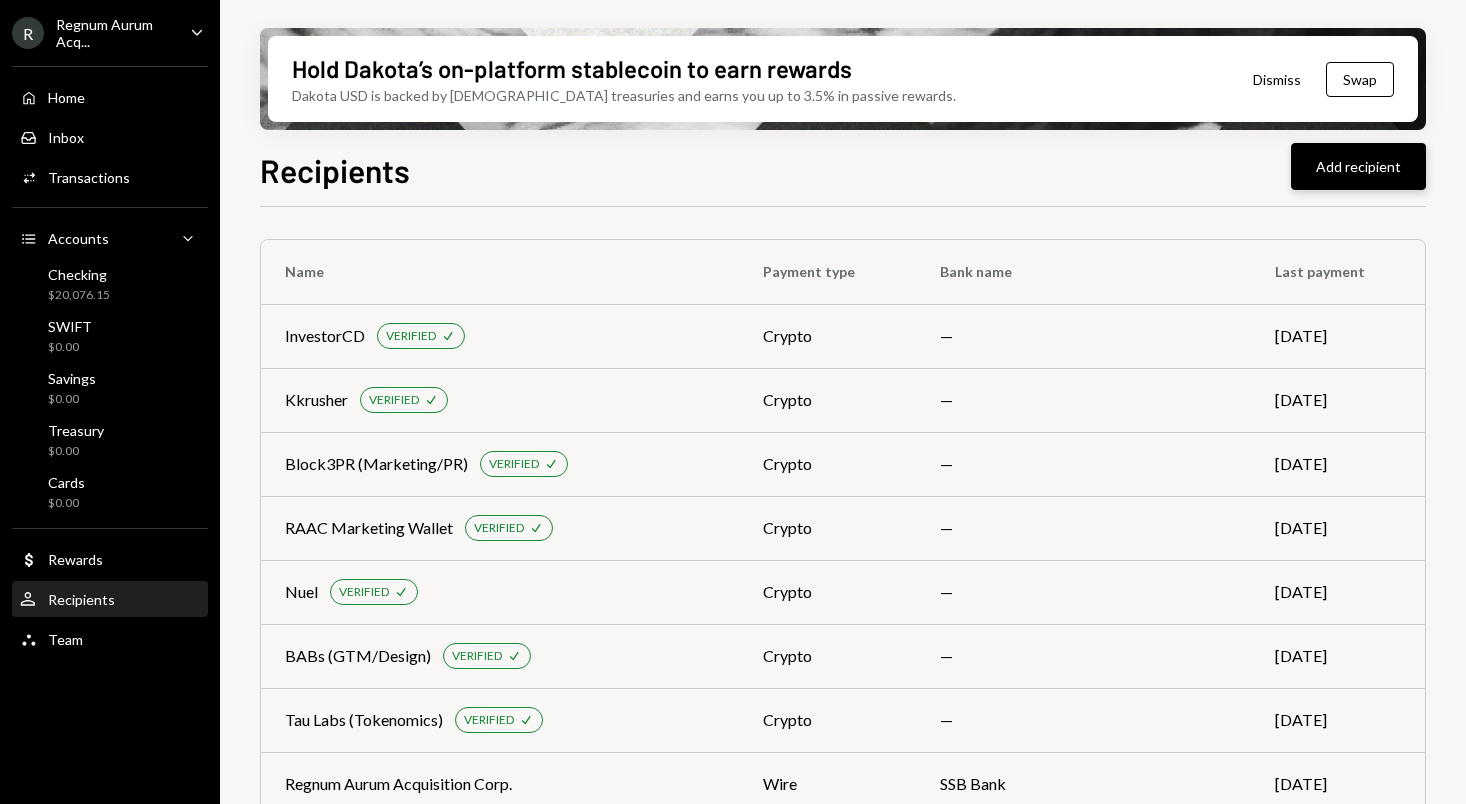 click on "Add recipient" at bounding box center [1358, 166] 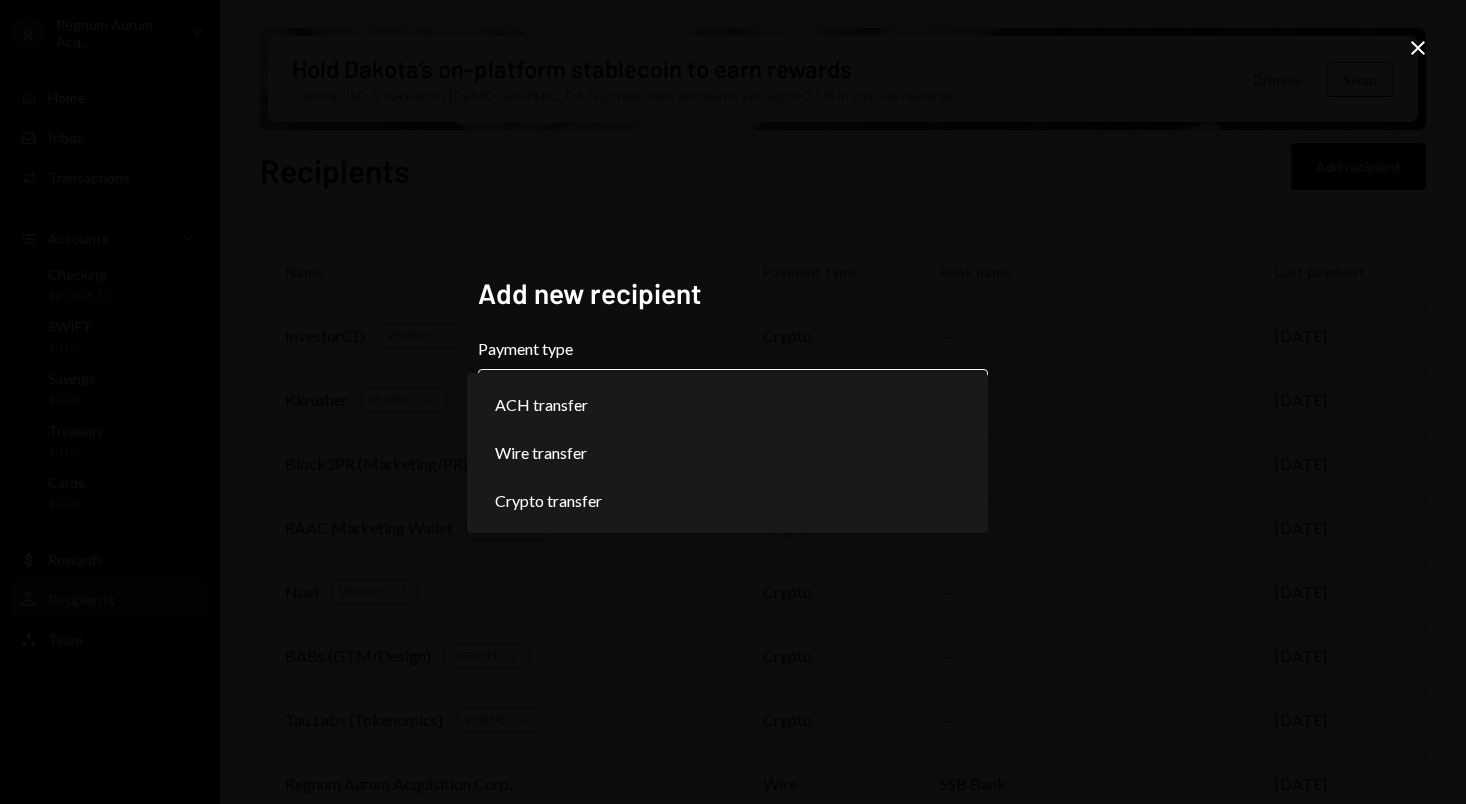 click on "R Regnum Aurum Acq... Caret Down Home Home Inbox Inbox Activities Transactions Accounts Accounts Caret Down Checking $20,076.15 SWIFT $0.00 Savings $0.00 Treasury $0.00 Cards $0.00 Dollar Rewards User Recipients Team Team Hold Dakota’s on-platform stablecoin to earn rewards Dakota USD is backed by U.S. treasuries and earns you up to 3.5% in passive rewards. Dismiss Swap Recipients Add recipient Name Payment type Bank name Last payment InvestorCD VERIFIED Check crypto — [DATE] Kkrusher VERIFIED Check crypto — [DATE] Block3PR (Marketing/PR) VERIFIED Check crypto — [DATE] RAAC Marketing Wallet VERIFIED Check crypto — [DATE] Nuel VERIFIED Check crypto — [DATE] BABs (GTM/Design) VERIFIED Check crypto — [DATE] Tau Labs (Tokenomics) VERIFIED Check crypto — [DATE] Regnum Aurum Acquisition Corp. wire SSB Bank [DATE] DELOITTE TAX LLP wire Bank of America, NA [DATE] [PERSON_NAME] Coie LLP wire US Bank — Segev LLP - CAD wire RBC Royal Bank — [PERSON_NAME] [PERSON_NAME] Attorneys wire [PERSON_NAME], [US_STATE] — Segev LLP - USD" at bounding box center (733, 402) 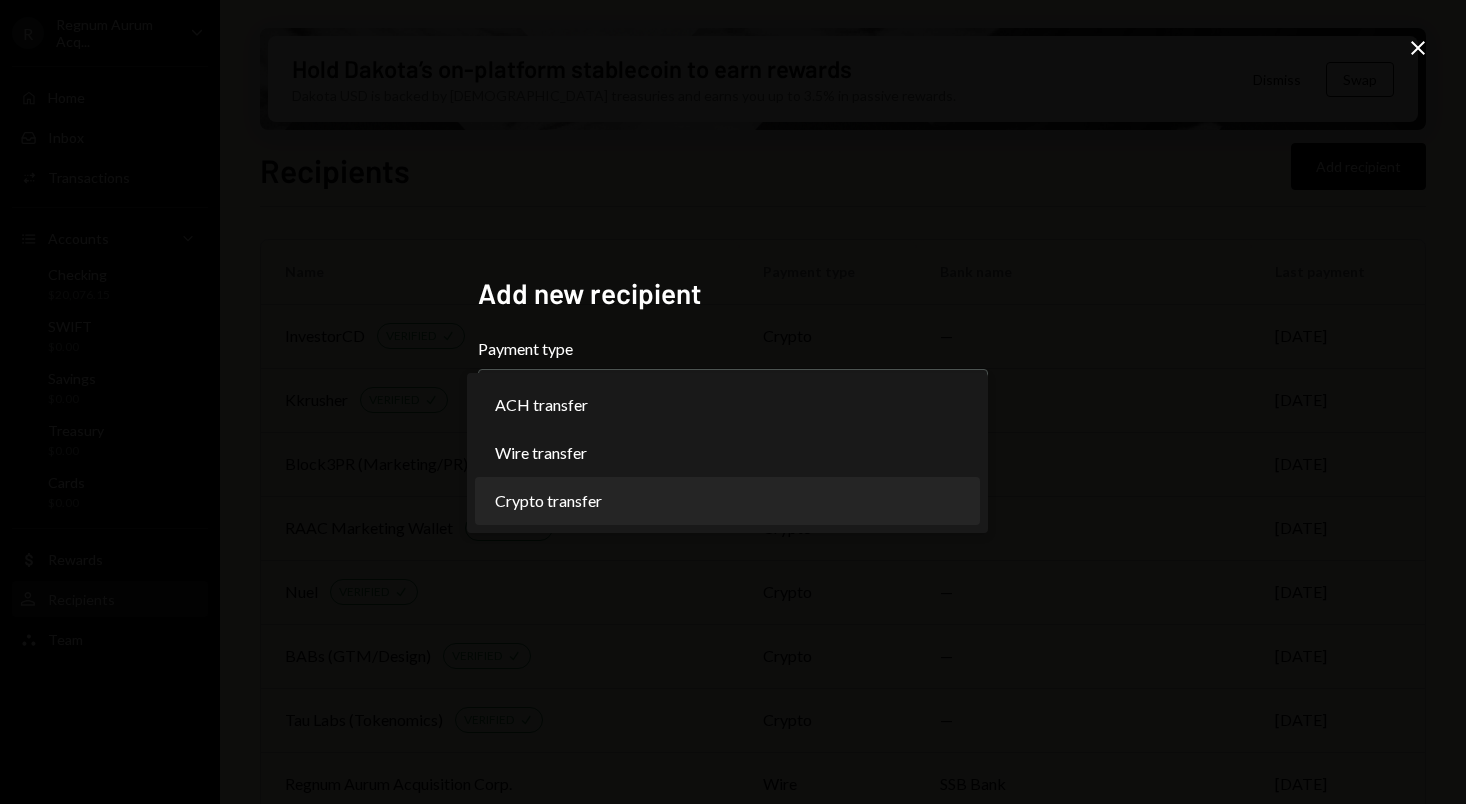 select on "******" 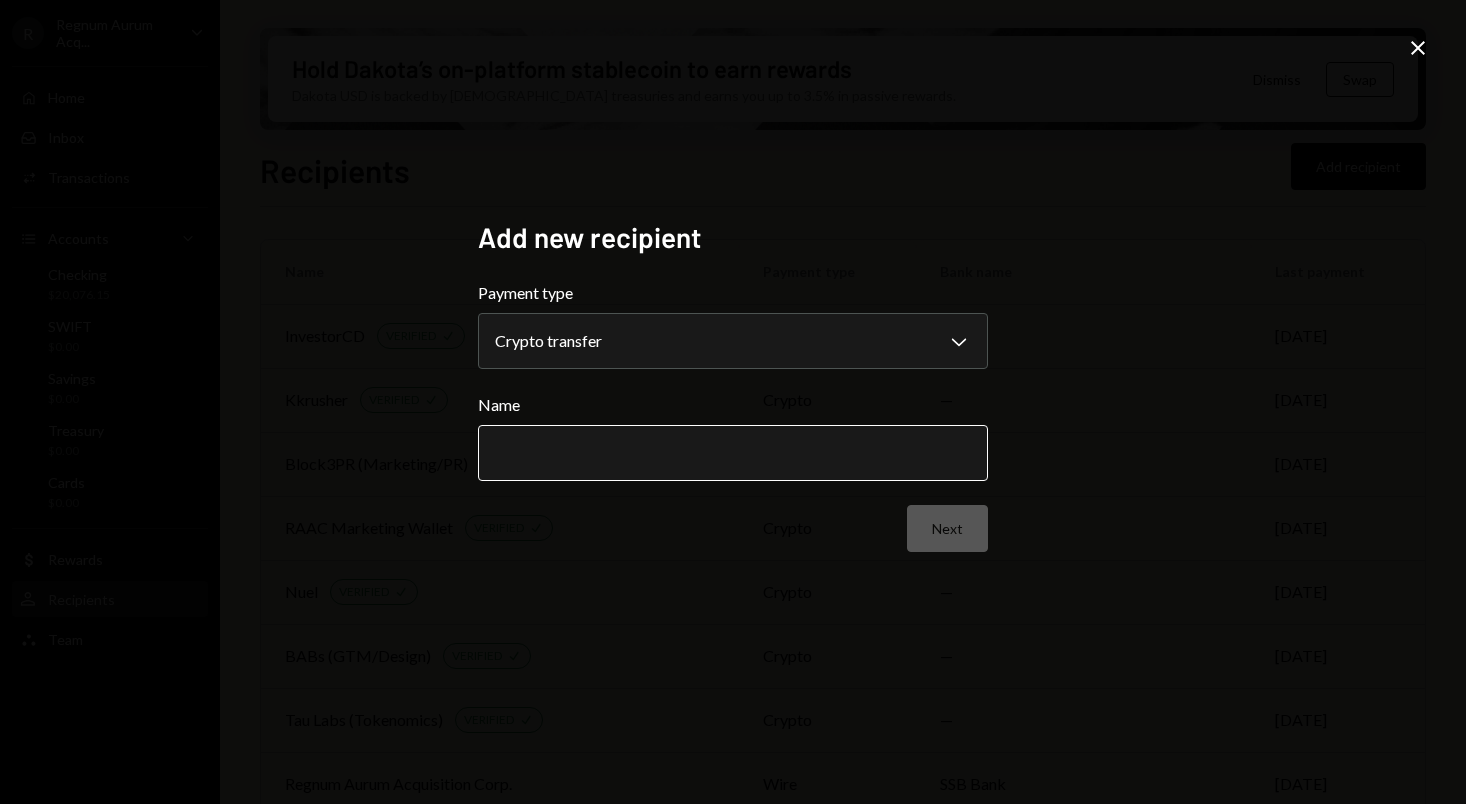 click on "Name" at bounding box center [733, 453] 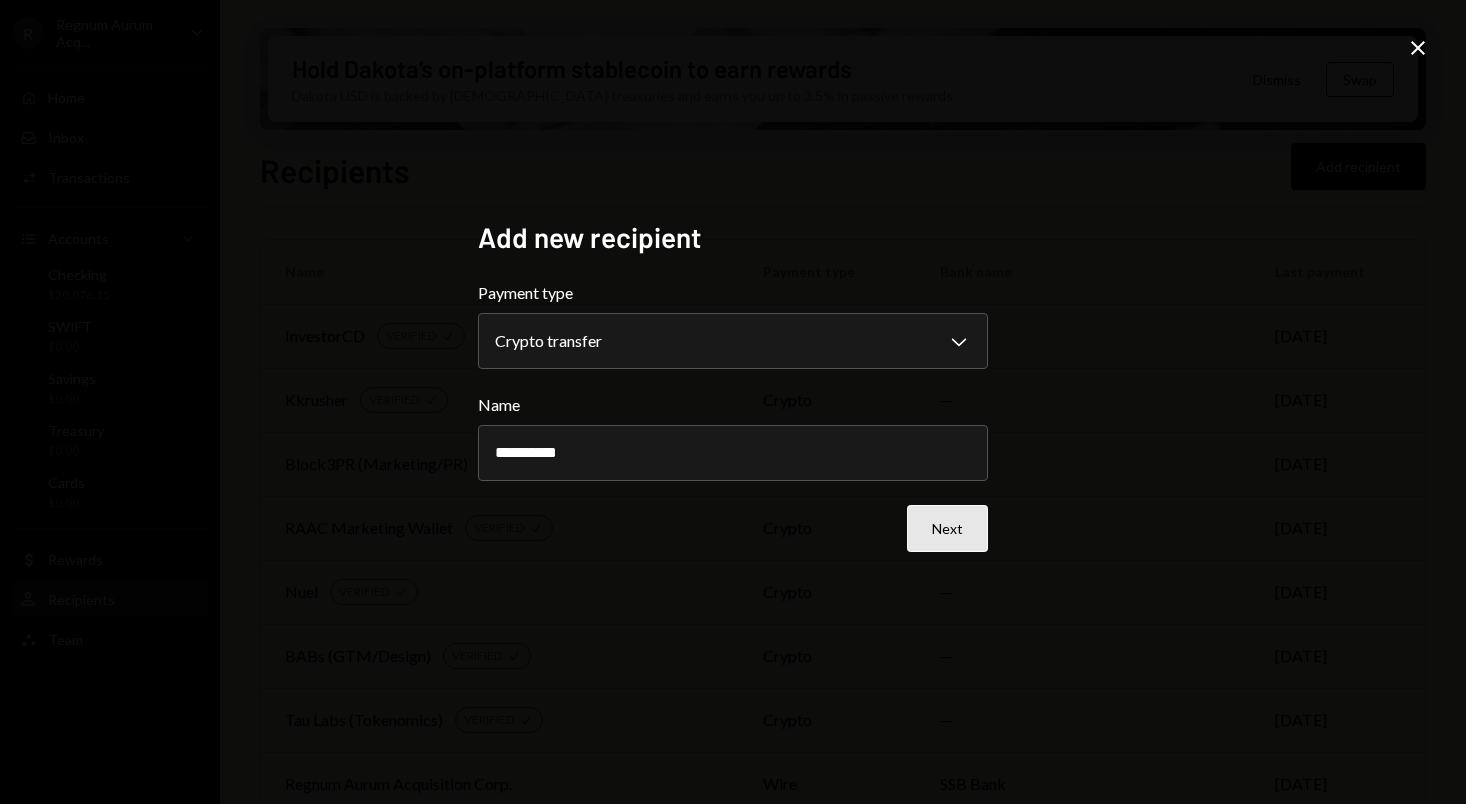 type on "*********" 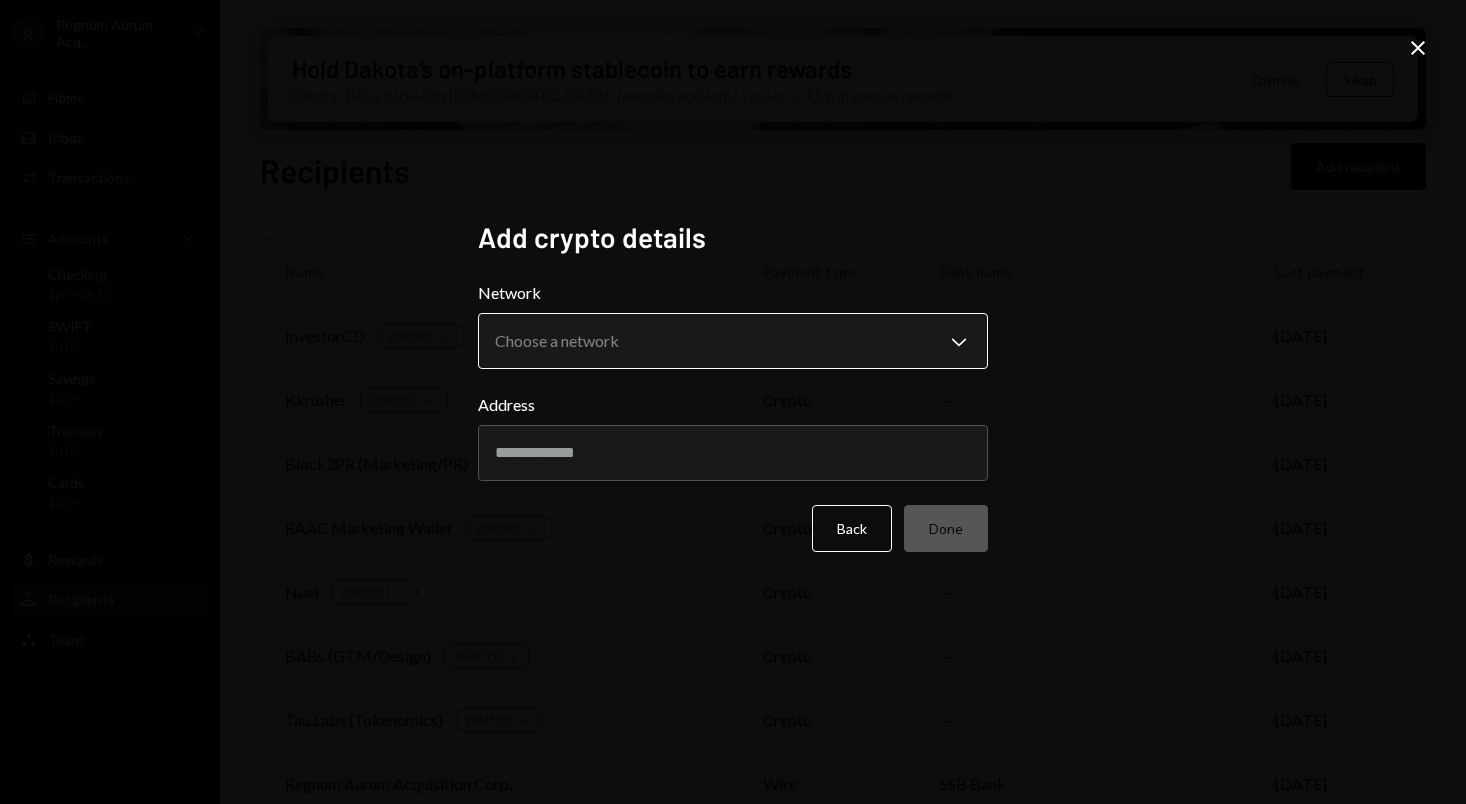 click on "R Regnum Aurum Acq... Caret Down Home Home Inbox Inbox Activities Transactions Accounts Accounts Caret Down Checking $20,076.15 SWIFT $0.00 Savings $0.00 Treasury $0.00 Cards $0.00 Dollar Rewards User Recipients Team Team Hold Dakota’s on-platform stablecoin to earn rewards Dakota USD is backed by U.S. treasuries and earns you up to 3.5% in passive rewards. Dismiss Swap Recipients Add recipient Name Payment type Bank name Last payment InvestorCD VERIFIED Check crypto — [DATE] Kkrusher VERIFIED Check crypto — [DATE] Block3PR (Marketing/PR) VERIFIED Check crypto — [DATE] RAAC Marketing Wallet VERIFIED Check crypto — [DATE] Nuel VERIFIED Check crypto — [DATE] BABs (GTM/Design) VERIFIED Check crypto — [DATE] Tau Labs (Tokenomics) VERIFIED Check crypto — [DATE] Regnum Aurum Acquisition Corp. wire SSB Bank [DATE] DELOITTE TAX LLP wire Bank of America, NA [DATE] [PERSON_NAME] Coie LLP wire US Bank — Segev LLP - CAD wire RBC Royal Bank — [PERSON_NAME] [PERSON_NAME] Attorneys wire [PERSON_NAME], [US_STATE] — Segev LLP - USD" at bounding box center [733, 402] 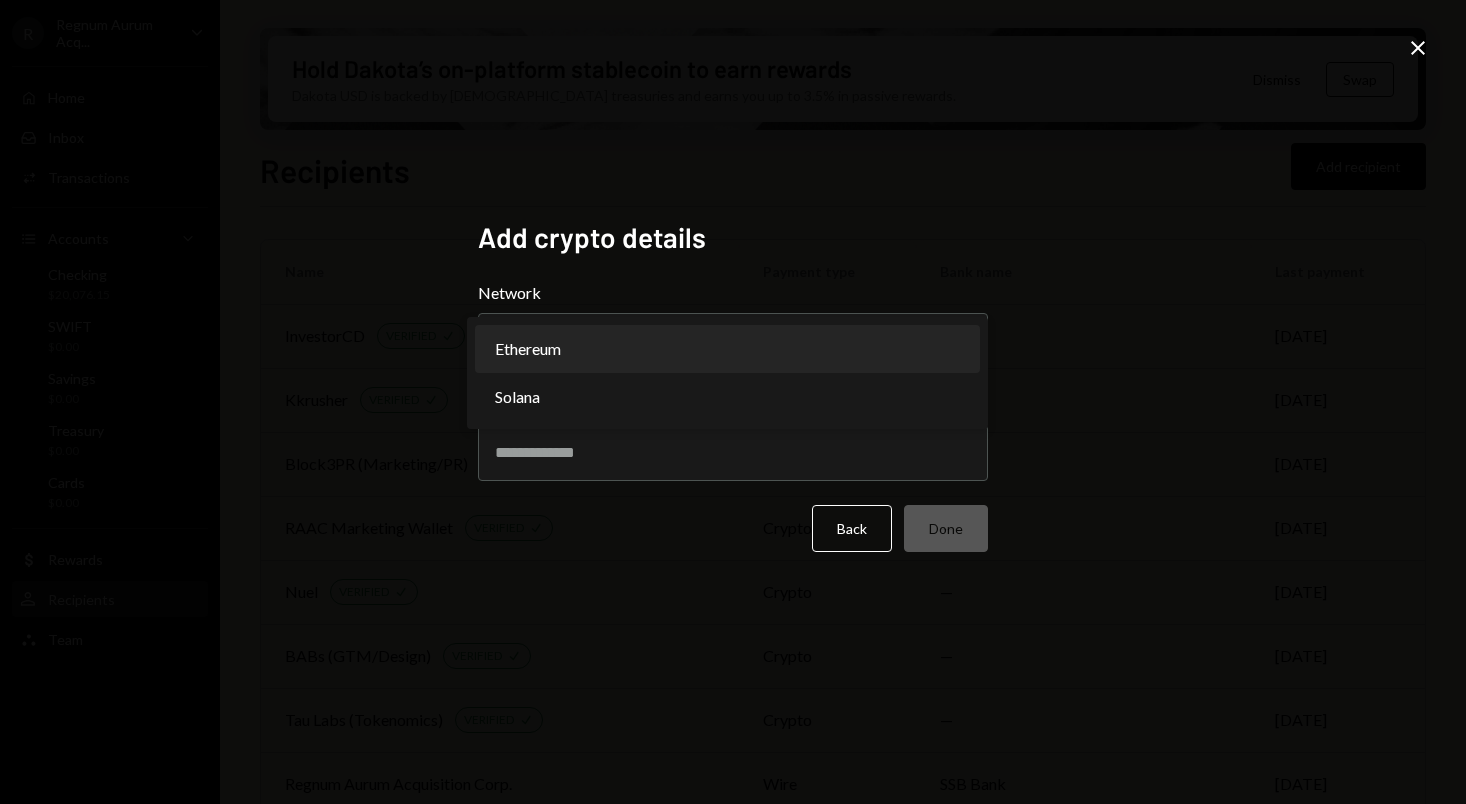 select on "**********" 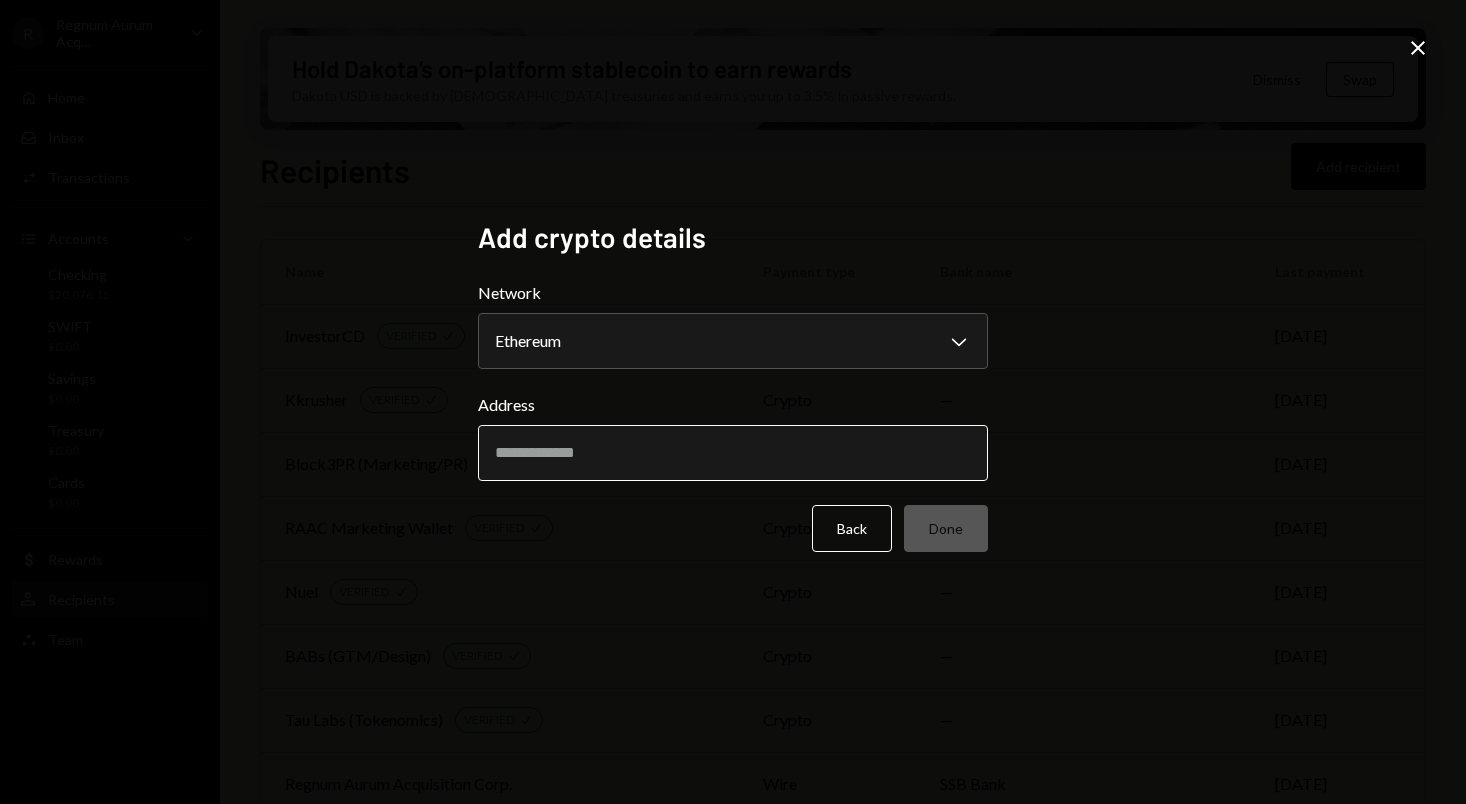 click on "Address" at bounding box center (733, 453) 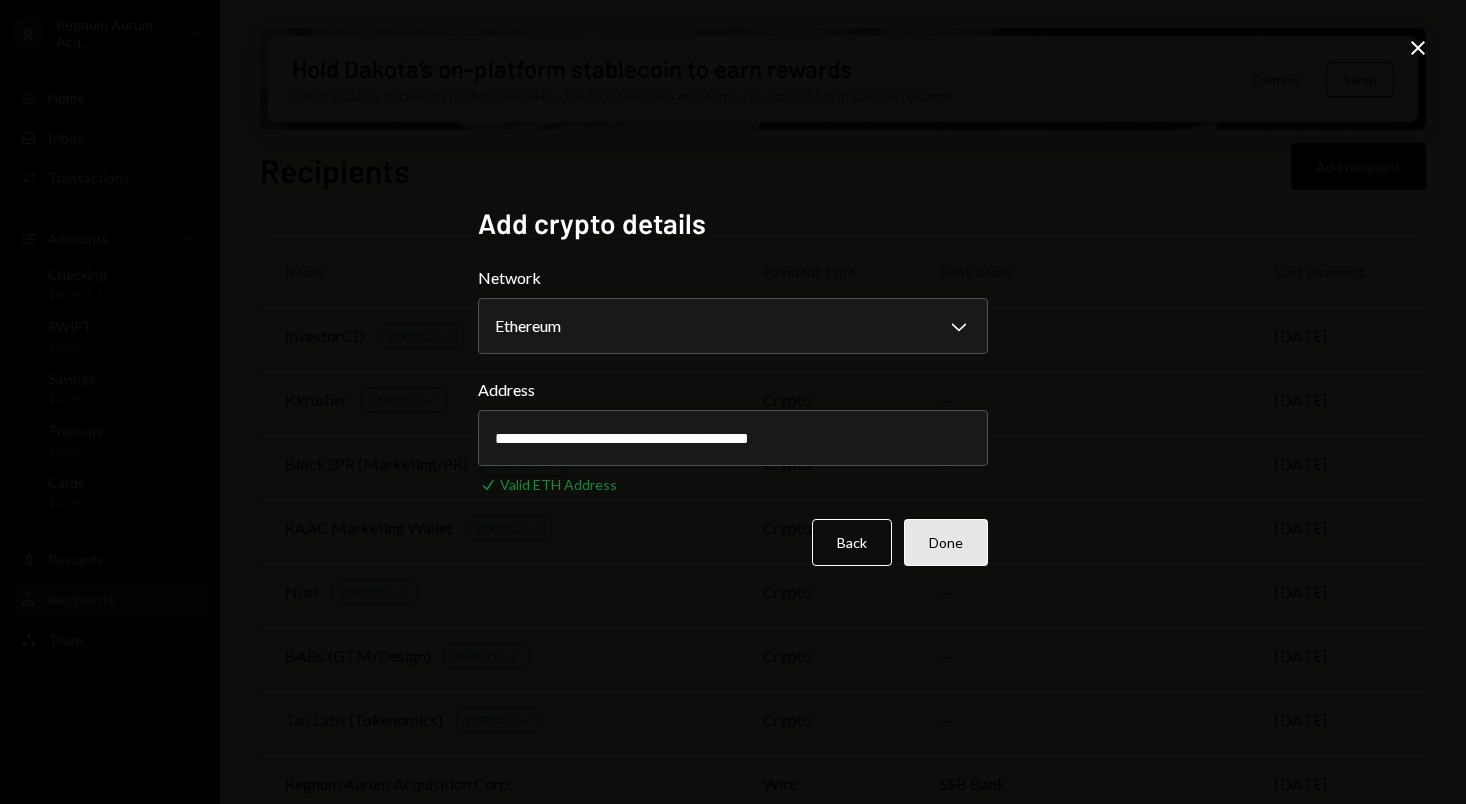 type on "**********" 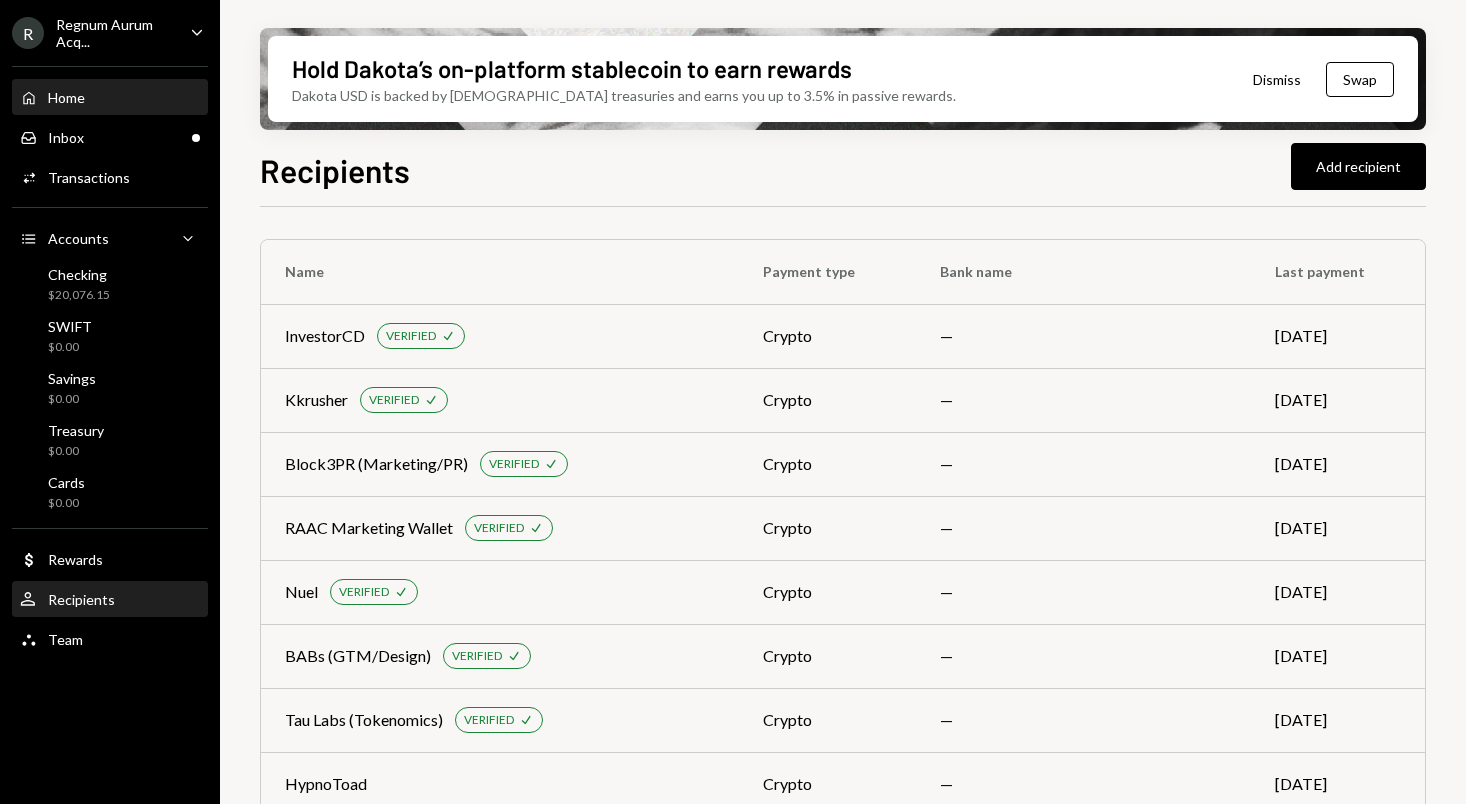 click on "Home" at bounding box center (66, 97) 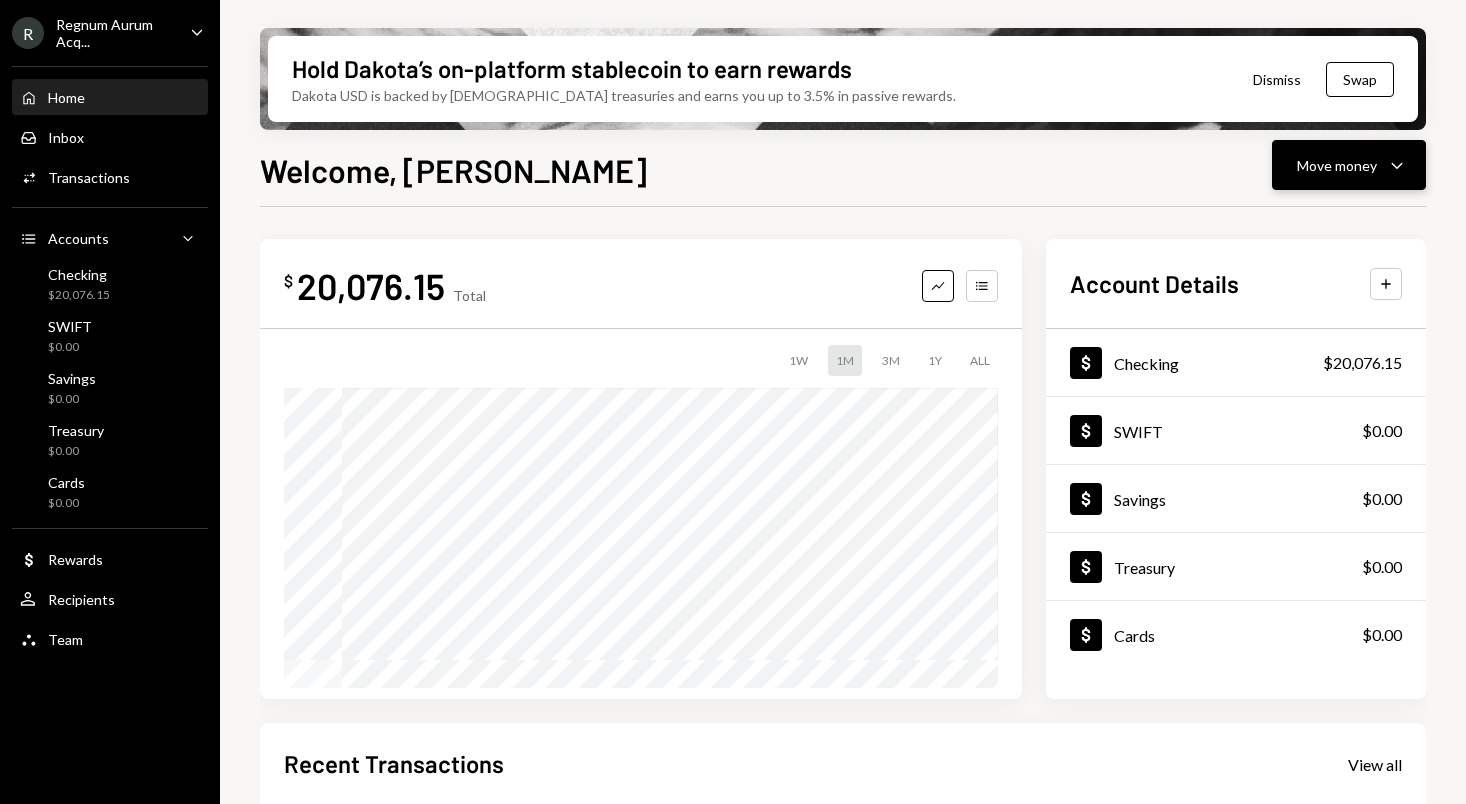 click on "Move money" at bounding box center (1337, 165) 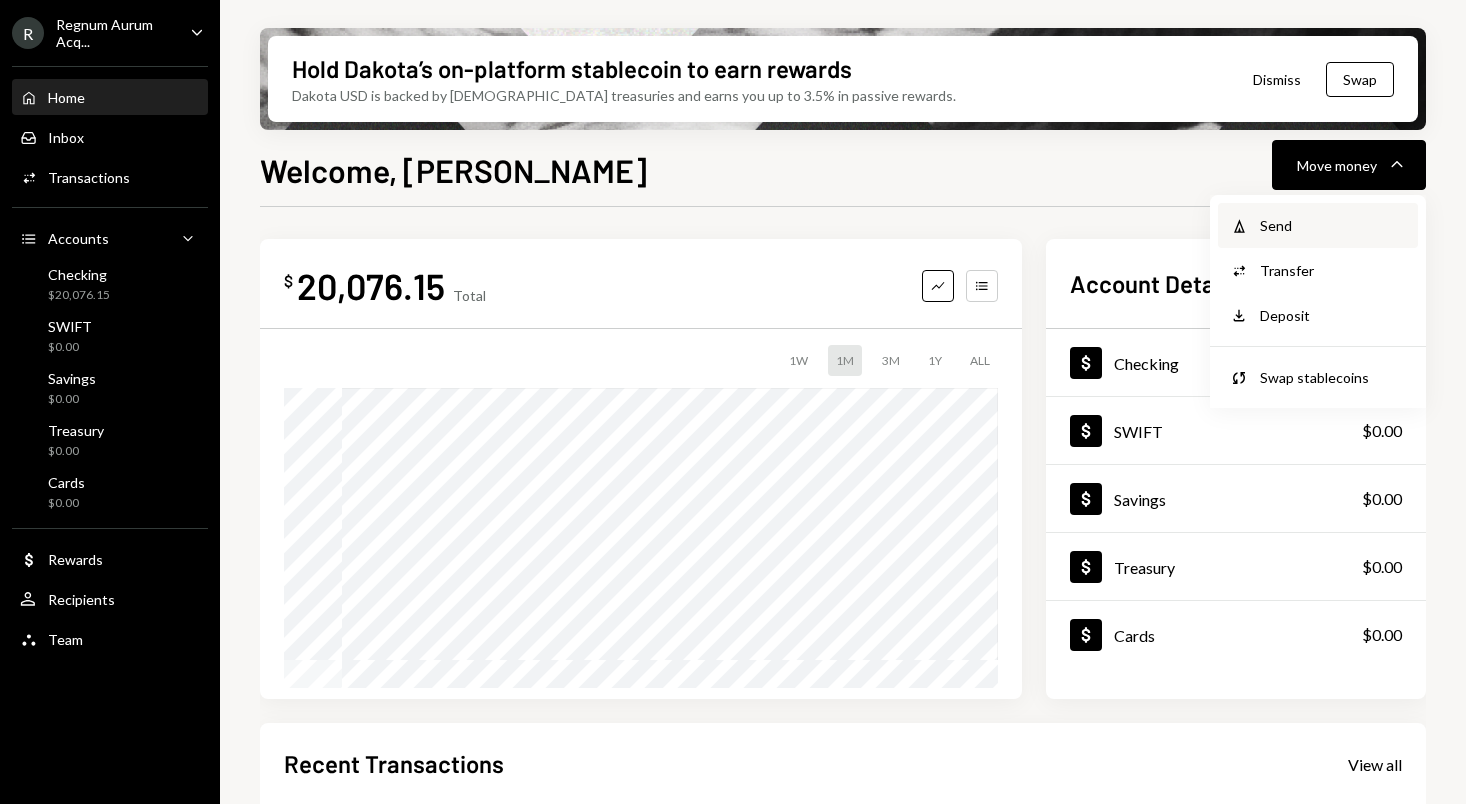 click on "Send" at bounding box center [1333, 225] 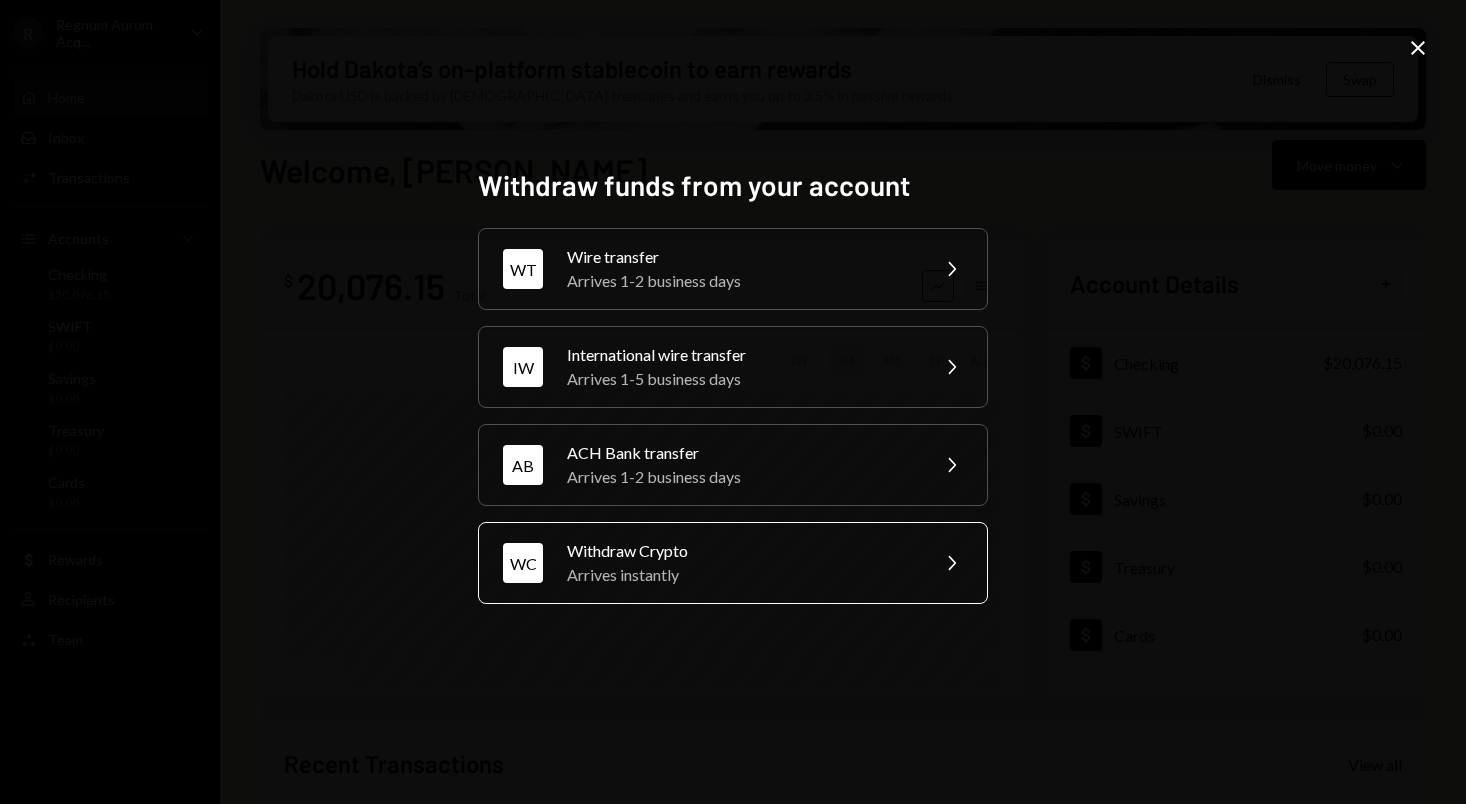 click on "Withdraw Crypto" at bounding box center [741, 551] 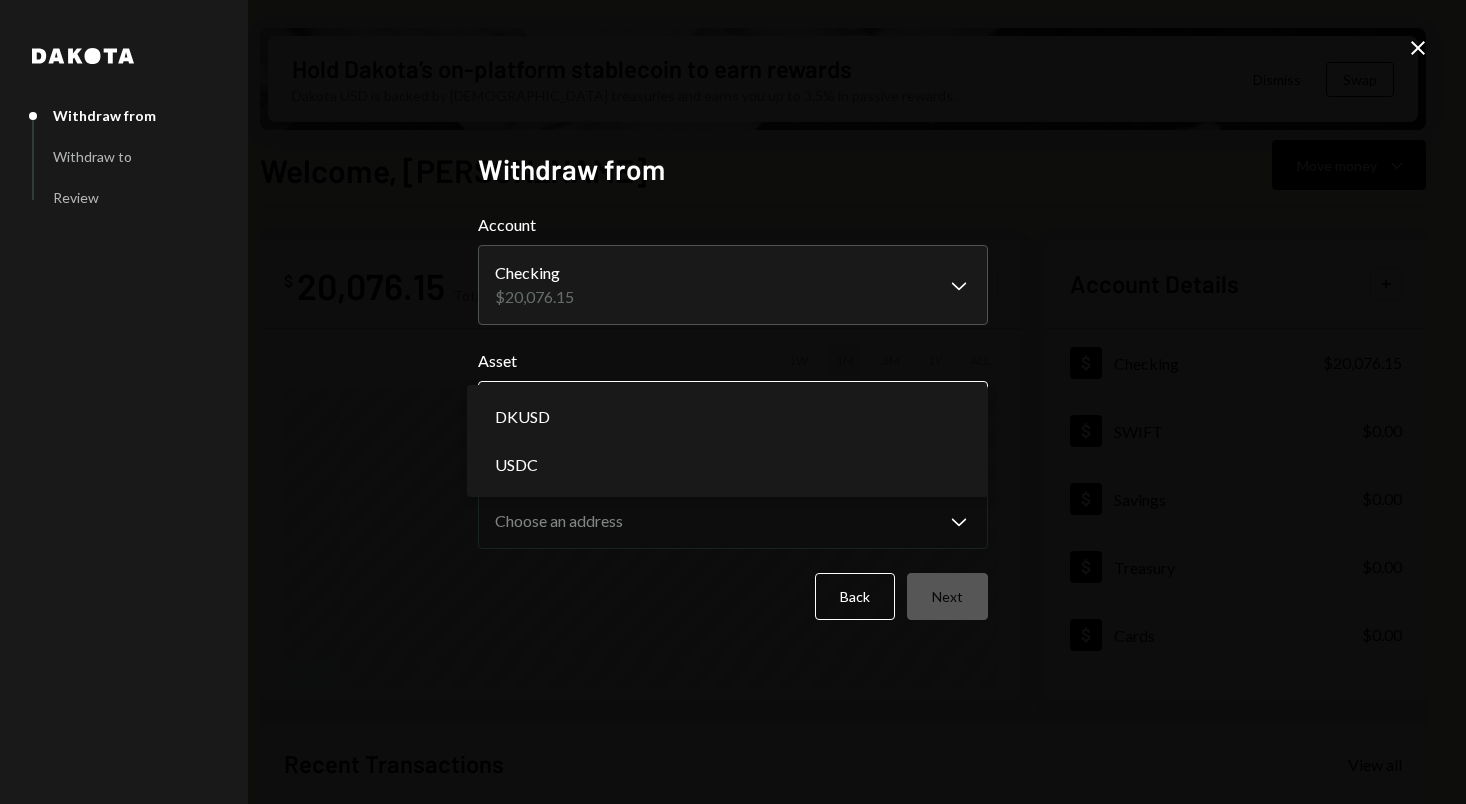 click on "R Regnum Aurum Acq... Caret Down Home Home Inbox Inbox Activities Transactions Accounts Accounts Caret Down Checking $20,076.15 SWIFT $0.00 Savings $0.00 Treasury $0.00 Cards $0.00 Dollar Rewards User Recipients Team Team Hold Dakota’s on-platform stablecoin to earn rewards Dakota USD is backed by U.S. treasuries and earns you up to 3.5% in passive rewards. Dismiss Swap Welcome, [PERSON_NAME] Move money Caret Down $ 20,076.15 Total Graph Accounts 1W 1M 3M 1Y ALL Account Details Plus Dollar Checking $20,076.15 Dollar SWIFT $0.00 Dollar Savings $0.00 Dollar Treasury $0.00 Dollar Cards $0.00 Recent Transactions View all Type Initiated By Initiated At Account Status Withdrawal 130  USDC [PERSON_NAME] [DATE] 8:59 PM Checking Completed Withdrawal 9,930.56  USDC [GEOGRAPHIC_DATA][PERSON_NAME] [DATE] 4:29 PM Checking Completed Withdrawal 5,000  USDC [GEOGRAPHIC_DATA][PERSON_NAME] [DATE] 4:19 PM Checking Completed Withdrawal 5,000  USDC [GEOGRAPHIC_DATA][PERSON_NAME] [DATE] 4:18 PM Checking Completed Withdrawal 4,166.67  USDC [GEOGRAPHIC_DATA][PERSON_NAME] [DATE] 4:17 PM Checking Dakota" at bounding box center (733, 402) 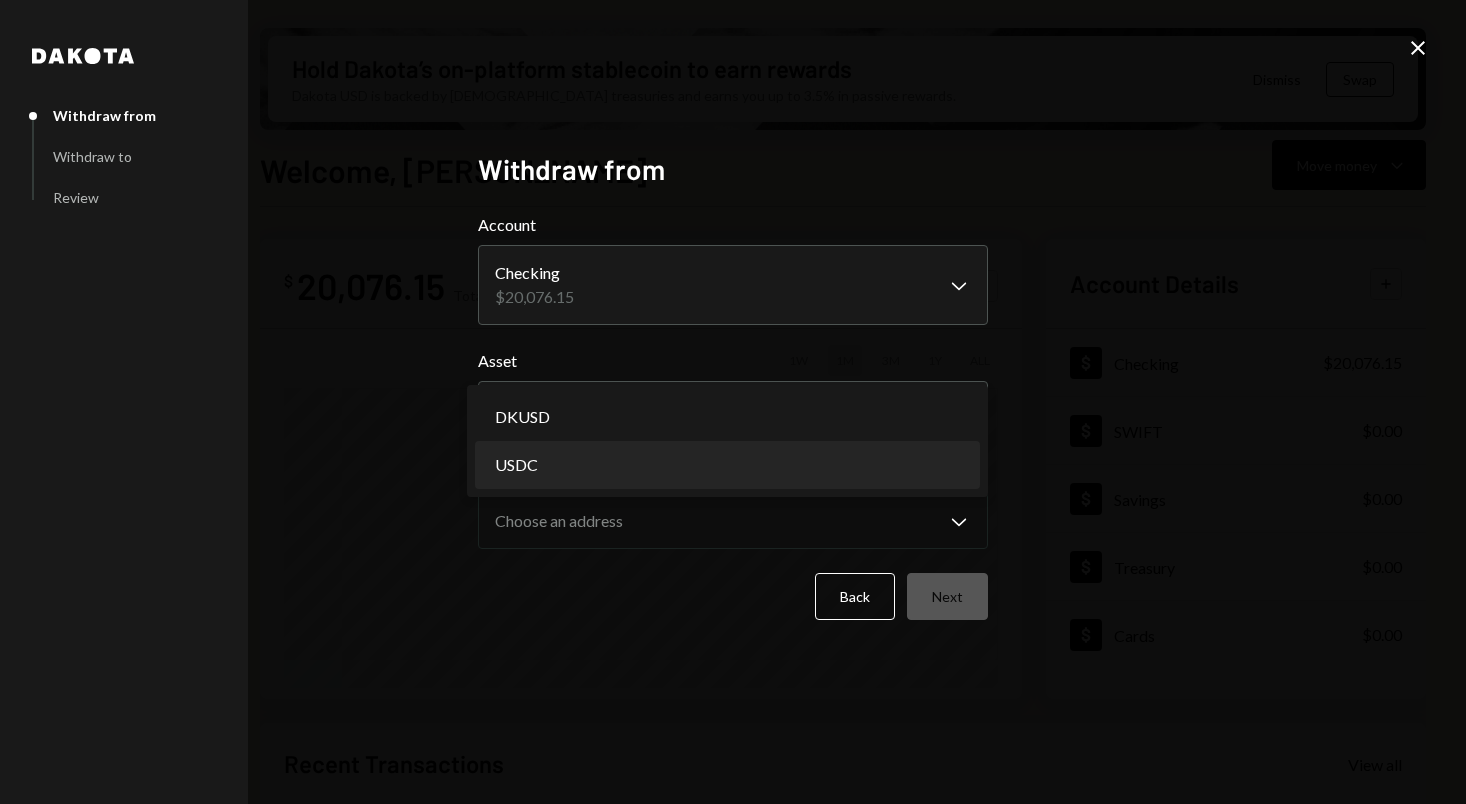 select on "****" 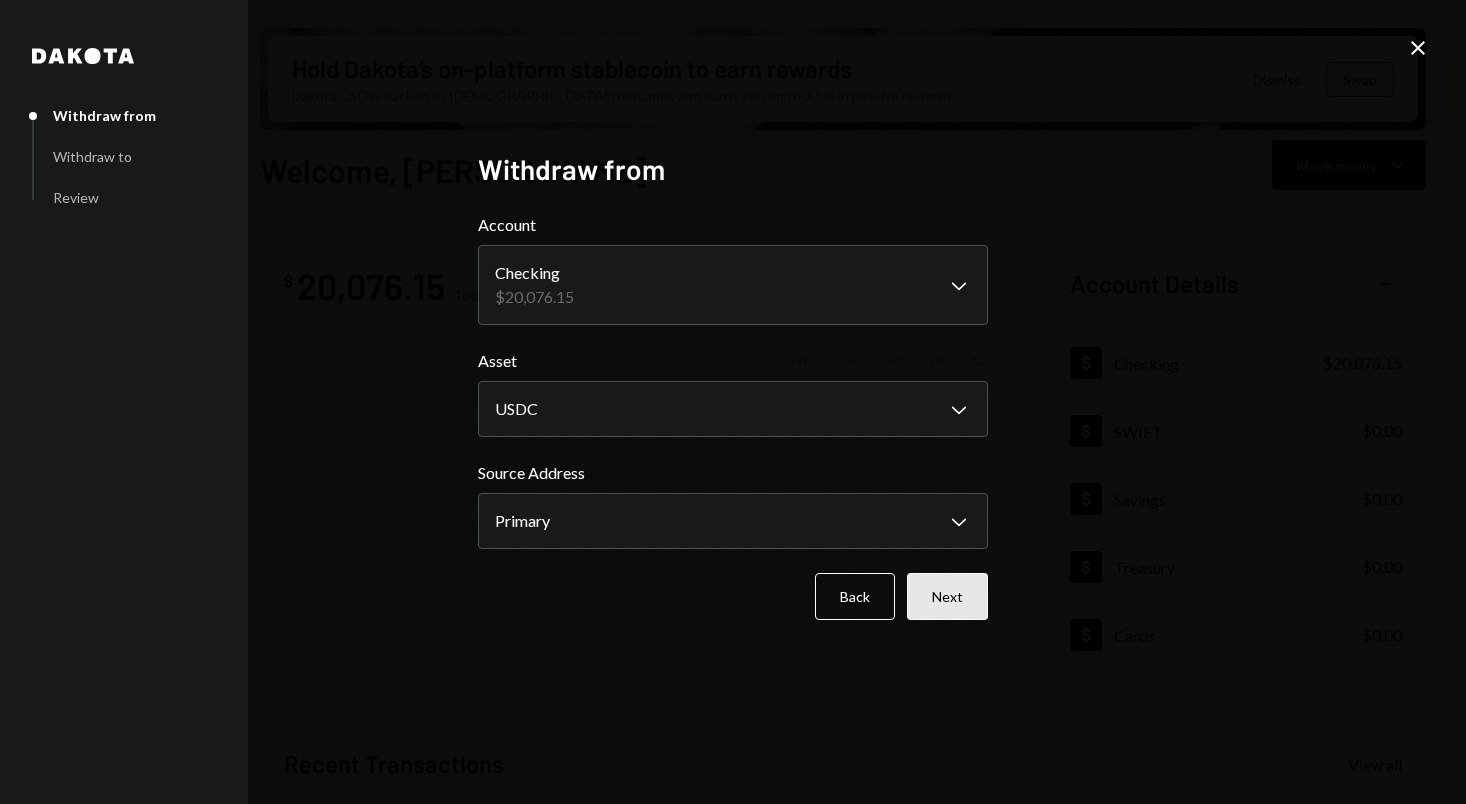 click on "Next" at bounding box center [947, 596] 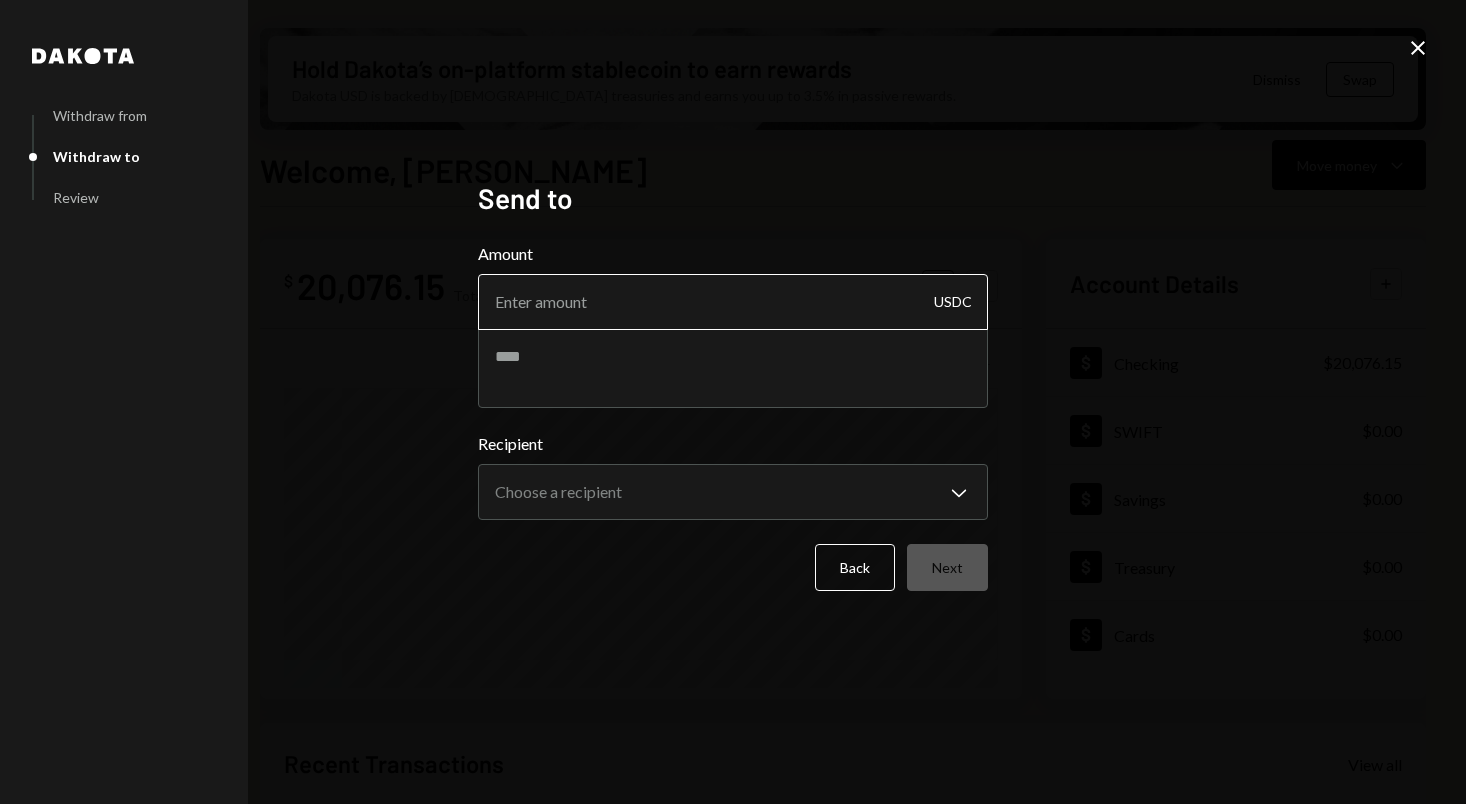 click on "Amount" at bounding box center (733, 302) 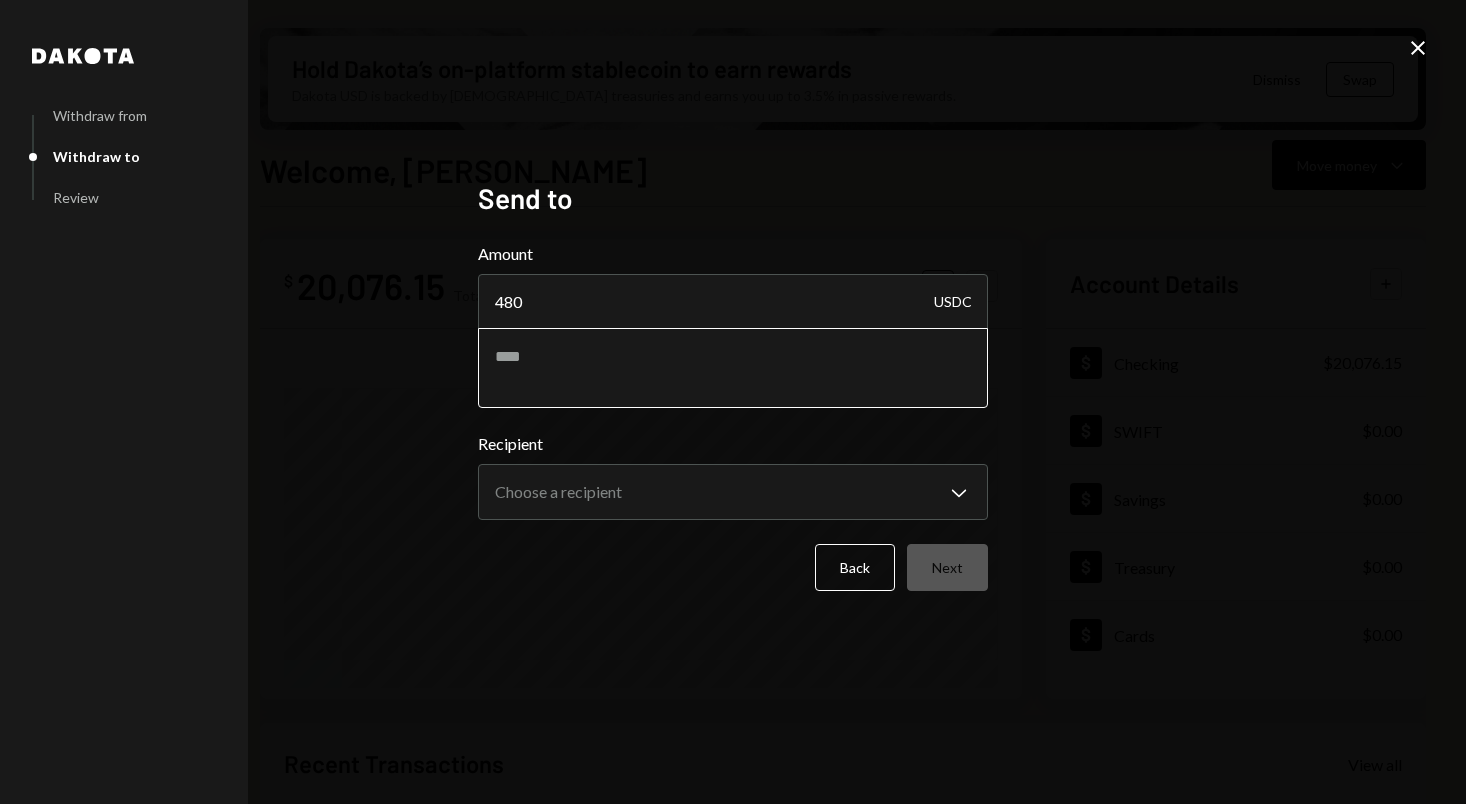 type on "480" 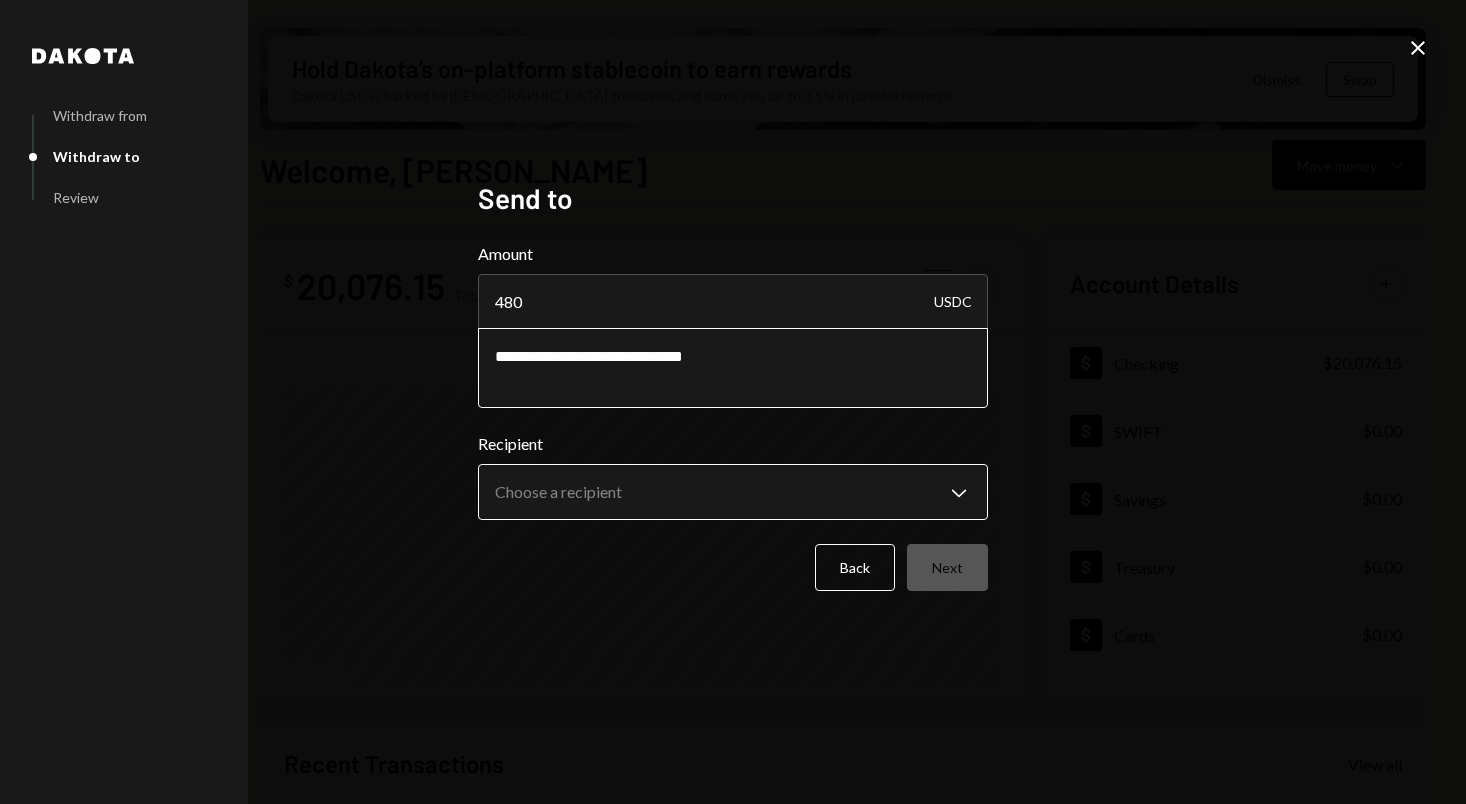 type on "**********" 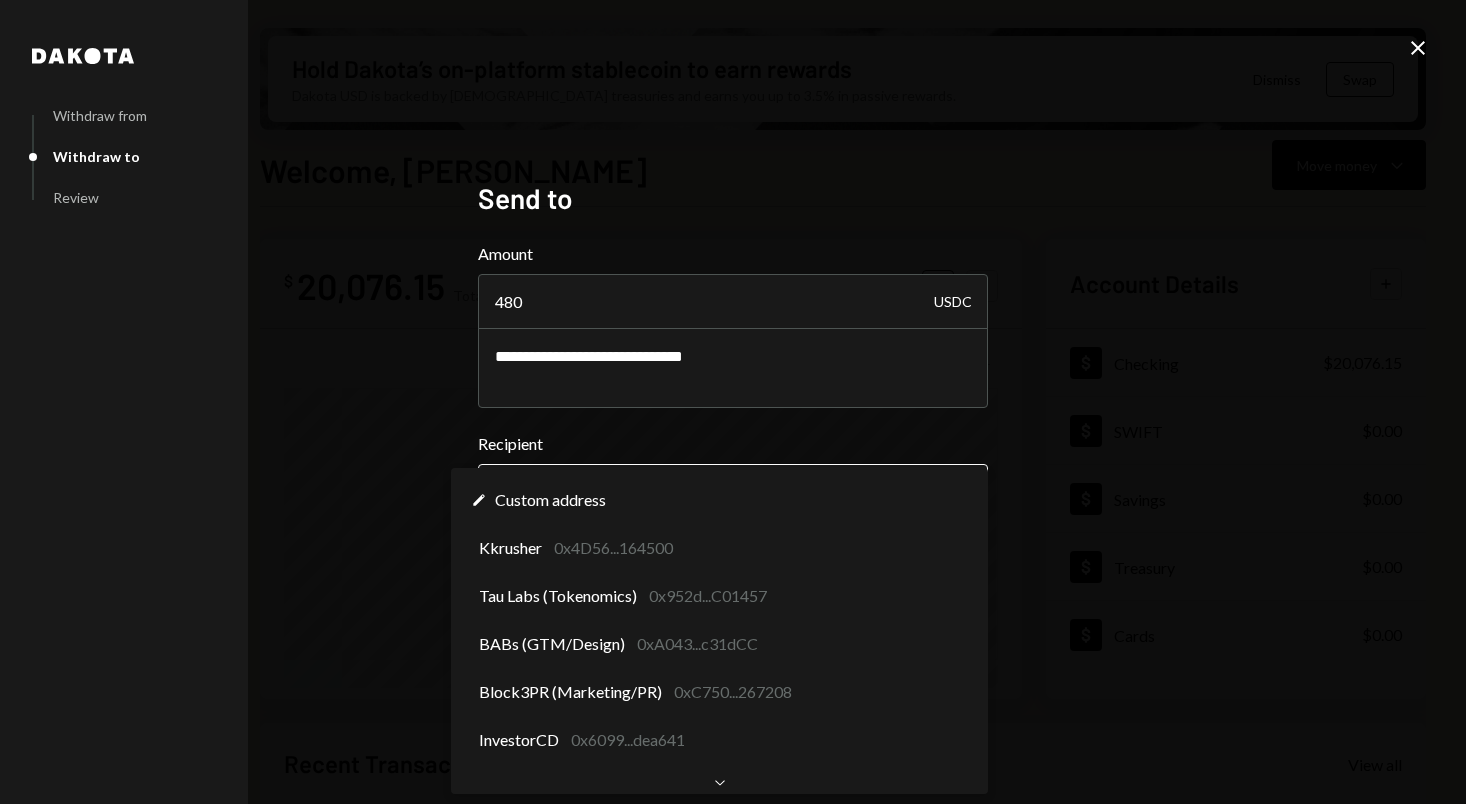 click on "R Regnum Aurum Acq... Caret Down Home Home Inbox Inbox Activities Transactions Accounts Accounts Caret Down Checking $20,076.15 SWIFT $0.00 Savings $0.00 Treasury $0.00 Cards $0.00 Dollar Rewards User Recipients Team Team Hold Dakota’s on-platform stablecoin to earn rewards Dakota USD is backed by U.S. treasuries and earns you up to 3.5% in passive rewards. Dismiss Swap Welcome, [PERSON_NAME] Move money Caret Down $ 20,076.15 Total Graph Accounts 1W 1M 3M 1Y ALL Account Details Plus Dollar Checking $20,076.15 Dollar SWIFT $0.00 Dollar Savings $0.00 Dollar Treasury $0.00 Dollar Cards $0.00 Recent Transactions View all Type Initiated By Initiated At Account Status Withdrawal 130  USDC [PERSON_NAME] [DATE] 8:59 PM Checking Completed Withdrawal 9,930.56  USDC [GEOGRAPHIC_DATA][PERSON_NAME] [DATE] 4:29 PM Checking Completed Withdrawal 5,000  USDC [GEOGRAPHIC_DATA][PERSON_NAME] [DATE] 4:19 PM Checking Completed Withdrawal 5,000  USDC [GEOGRAPHIC_DATA][PERSON_NAME] [DATE] 4:18 PM Checking Completed Withdrawal 4,166.67  USDC [GEOGRAPHIC_DATA][PERSON_NAME] [DATE] 4:17 PM Checking Dakota" at bounding box center (733, 402) 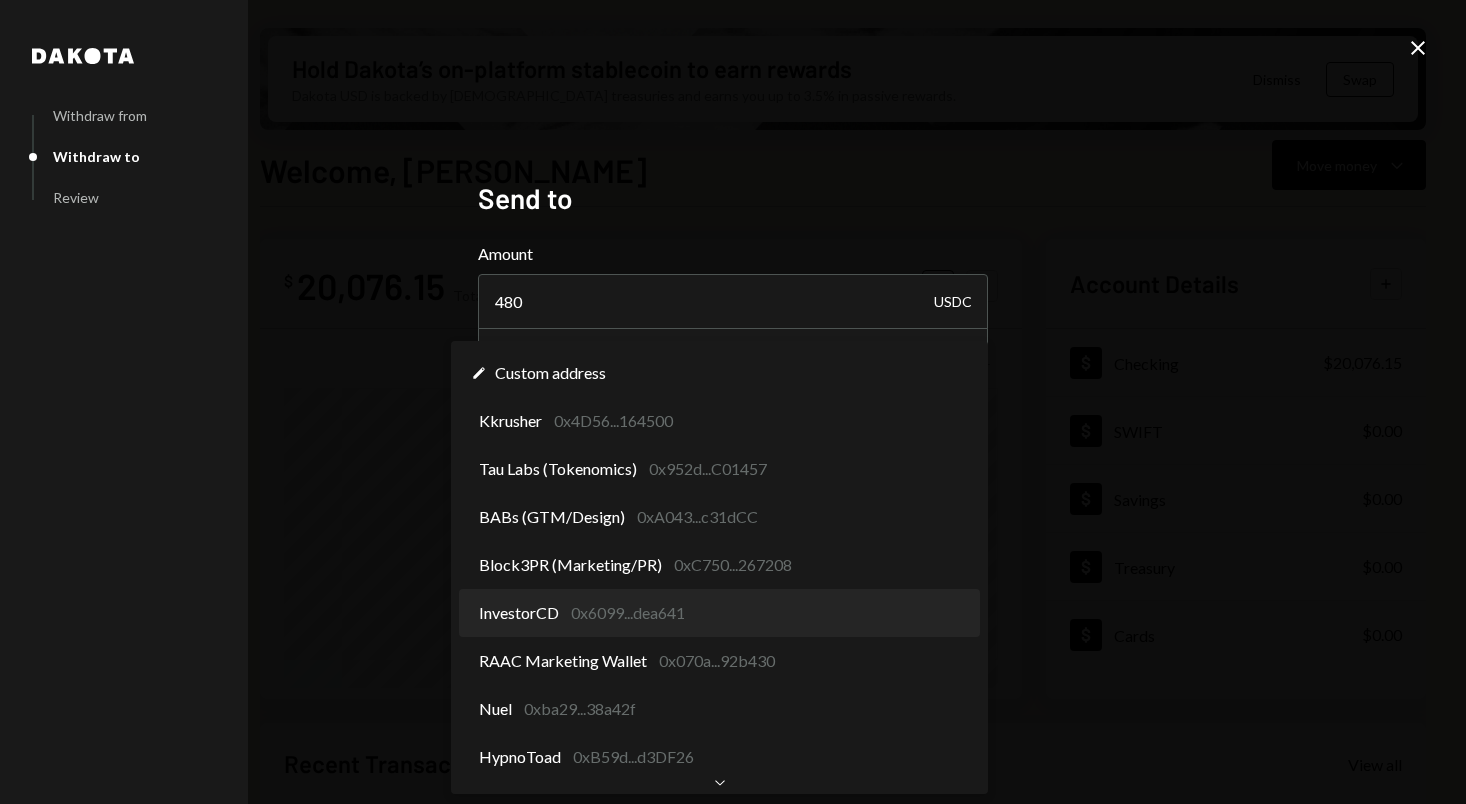 scroll, scrollTop: 0, scrollLeft: 0, axis: both 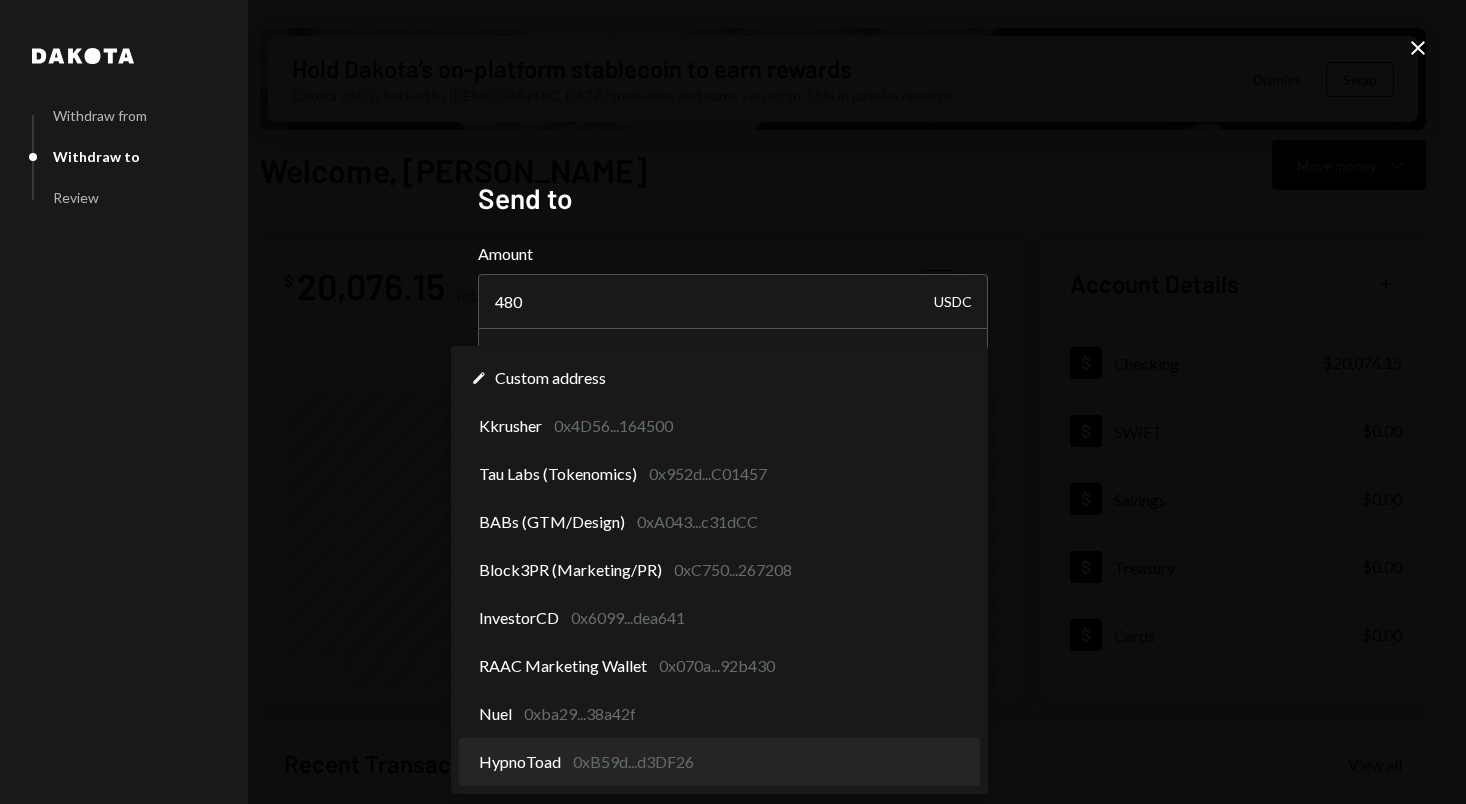 select on "**********" 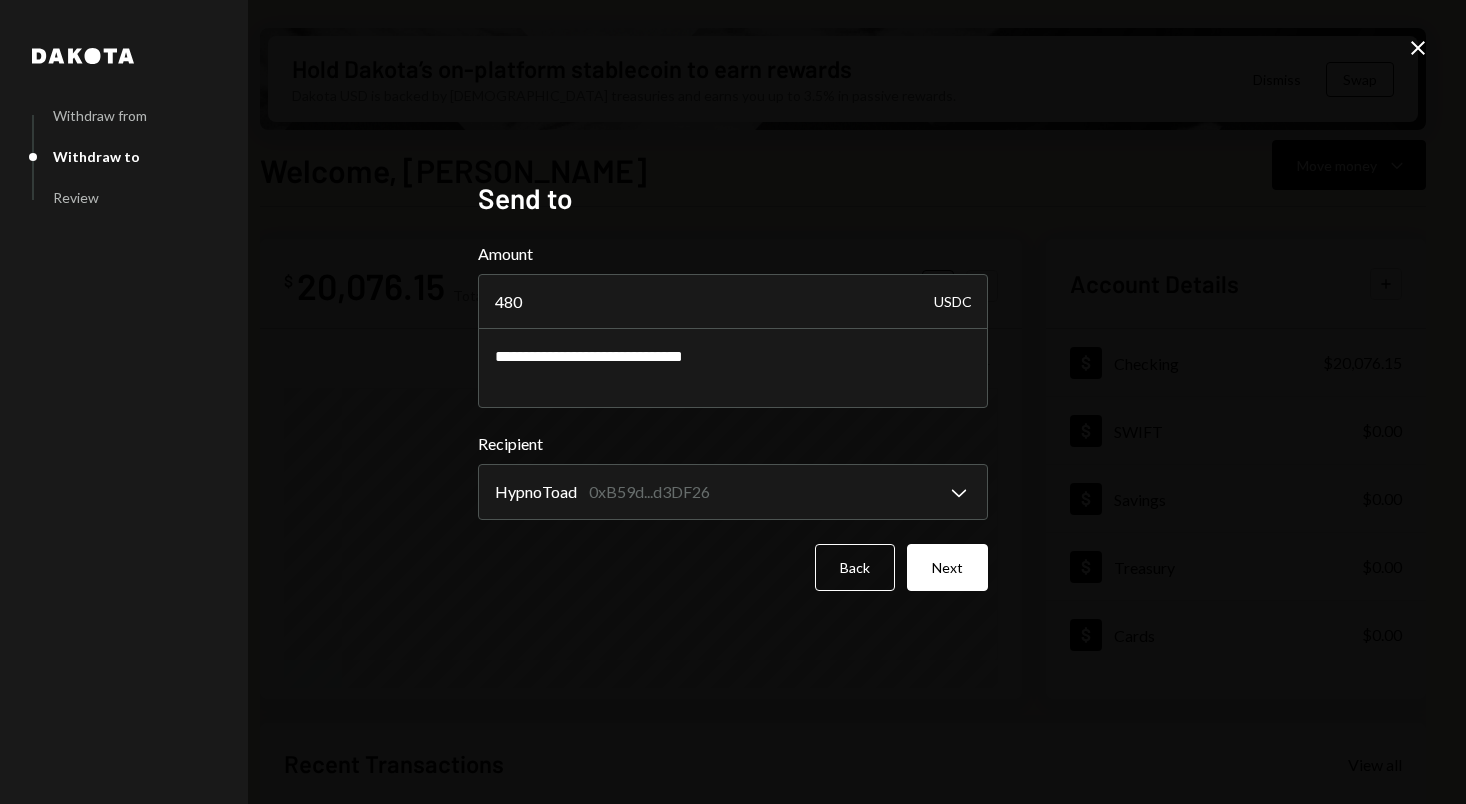 click on "Back Next" at bounding box center [733, 567] 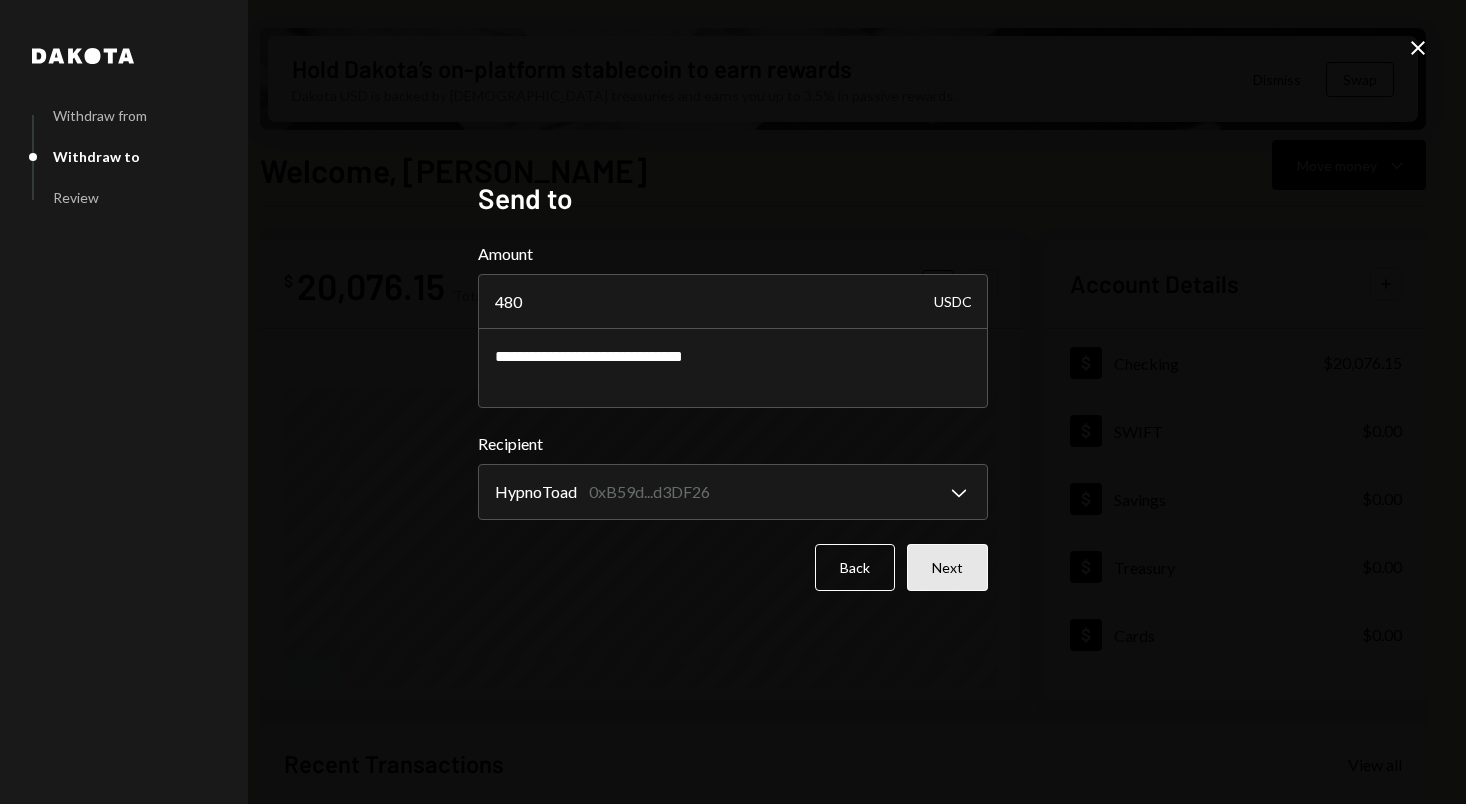 click on "Next" at bounding box center (947, 567) 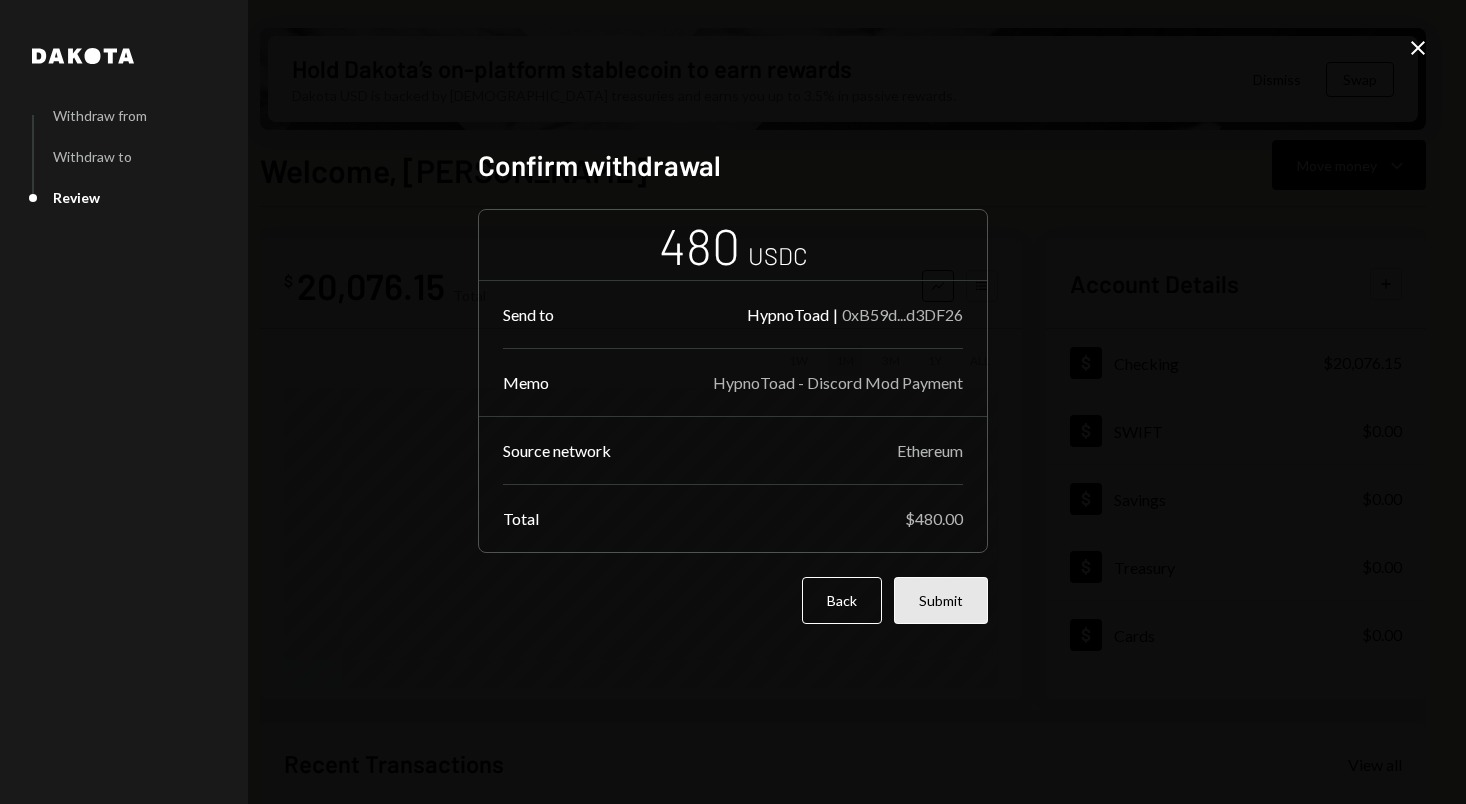 click on "Submit" at bounding box center [941, 600] 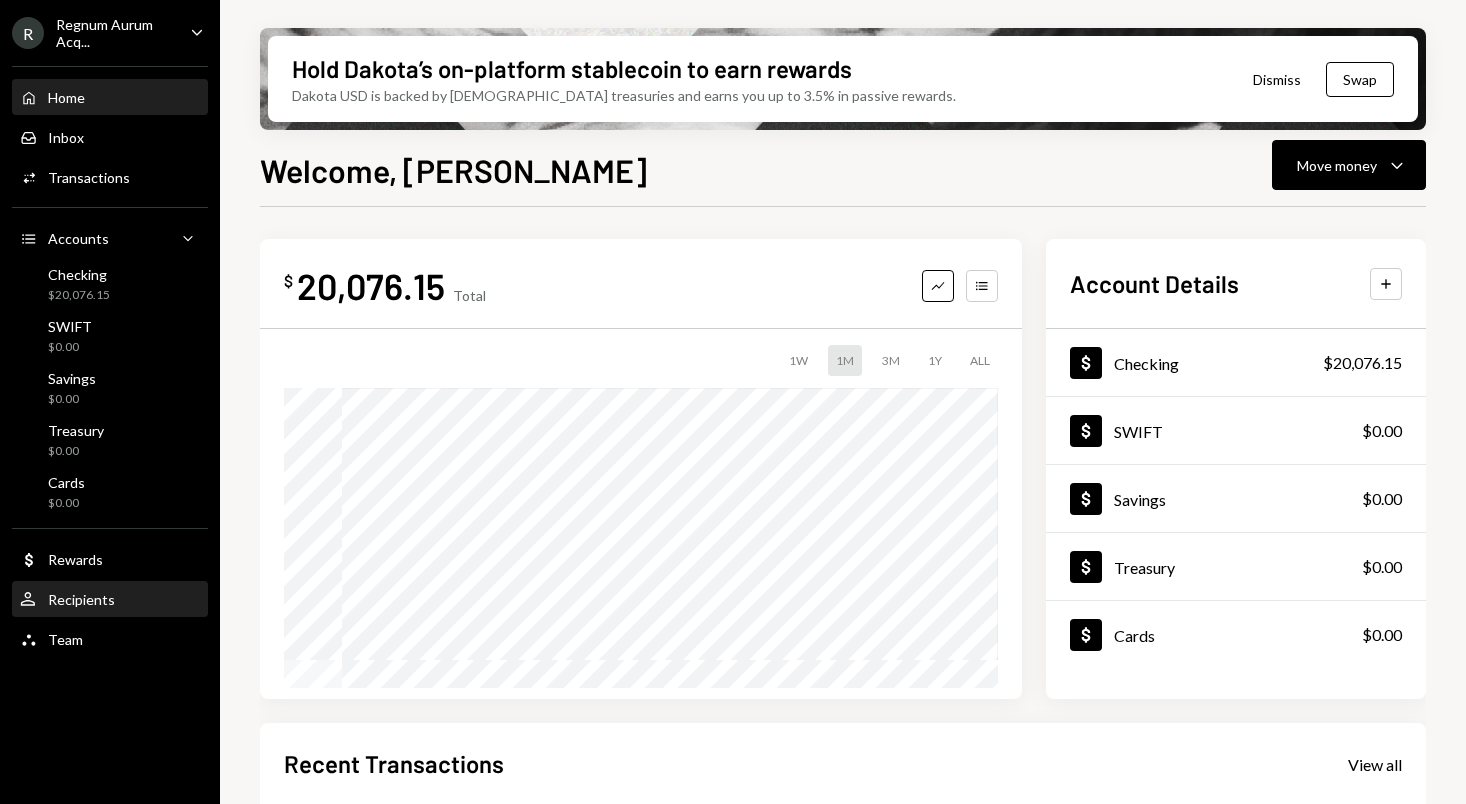 click on "User Recipients" at bounding box center [67, 600] 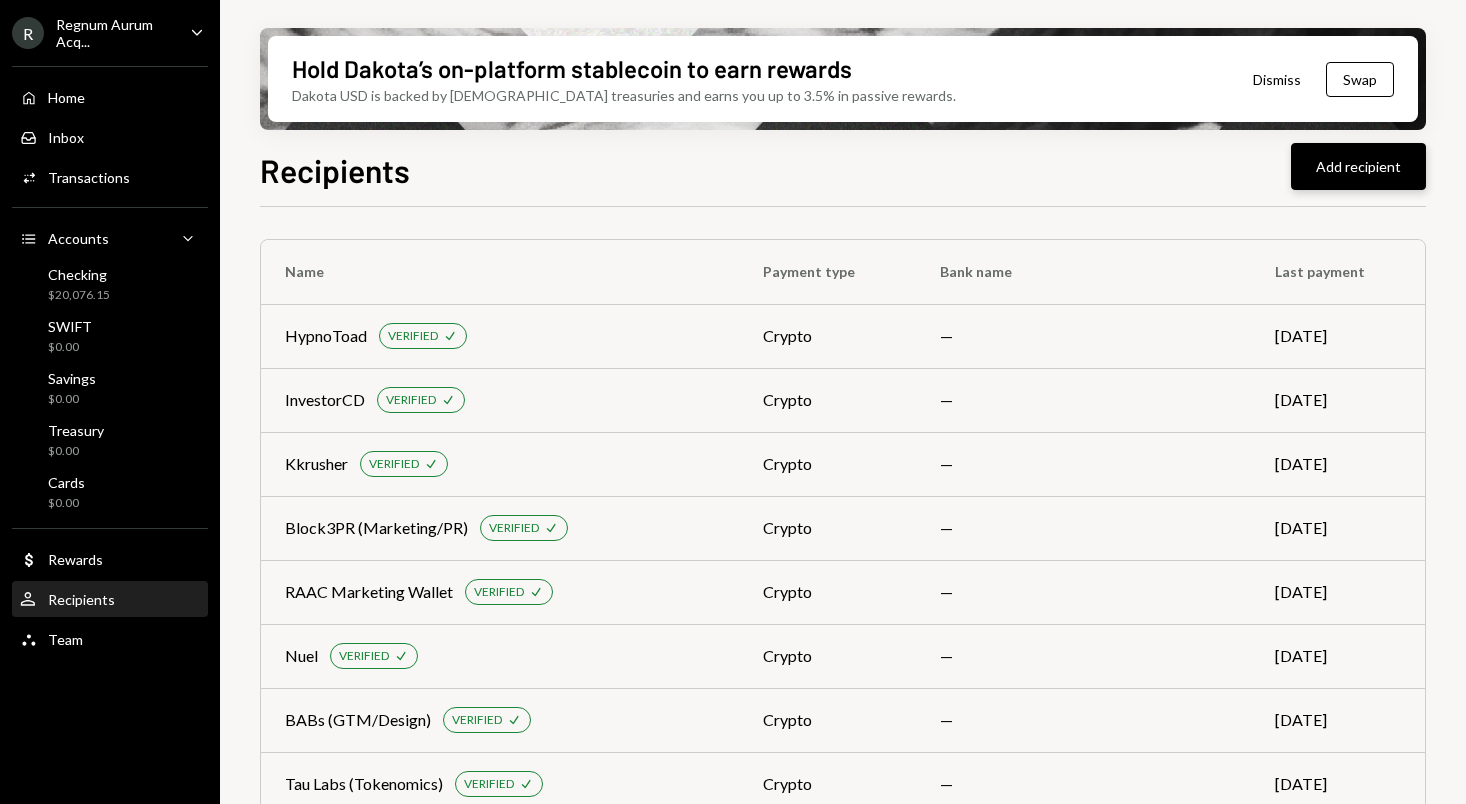click on "Add recipient" at bounding box center [1358, 166] 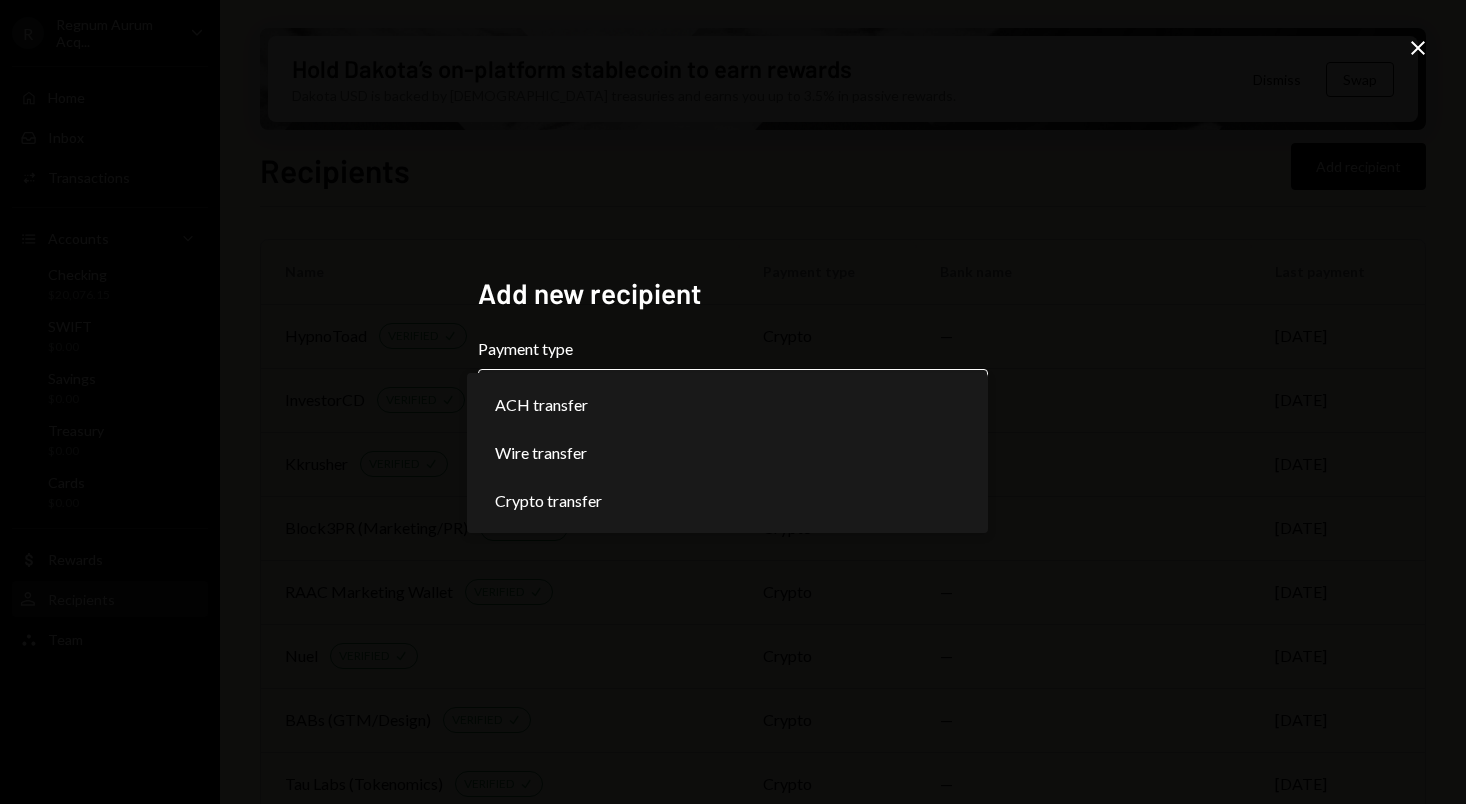 click on "R Regnum Aurum Acq... Caret Down Home Home Inbox Inbox Activities Transactions Accounts Accounts Caret Down Checking $20,076.15 SWIFT $0.00 Savings $0.00 Treasury $0.00 Cards $0.00 Dollar Rewards User Recipients Team Team Hold Dakota’s on-platform stablecoin to earn rewards Dakota USD is backed by U.S. treasuries and earns you up to 3.5% in passive rewards. Dismiss Swap Recipients Add recipient Name Payment type Bank name Last payment HypnoToad  VERIFIED Check crypto — [DATE] InvestorCD VERIFIED Check crypto — [DATE] Kkrusher VERIFIED Check crypto — [DATE] Block3PR (Marketing/PR) VERIFIED Check crypto — [DATE] RAAC Marketing Wallet VERIFIED Check crypto — [DATE] Nuel VERIFIED Check crypto — [DATE] BABs (GTM/Design) VERIFIED Check crypto — [DATE] Tau Labs (Tokenomics) VERIFIED Check crypto — [DATE] Regnum Aurum Acquisition Corp. wire SSB Bank [DATE] DELOITTE TAX LLP wire Bank of America, NA [DATE] [PERSON_NAME] Coie LLP wire US Bank — Segev LLP - CAD wire RBC Royal Bank — [PERSON_NAME] [PERSON_NAME] Attorneys" at bounding box center (733, 402) 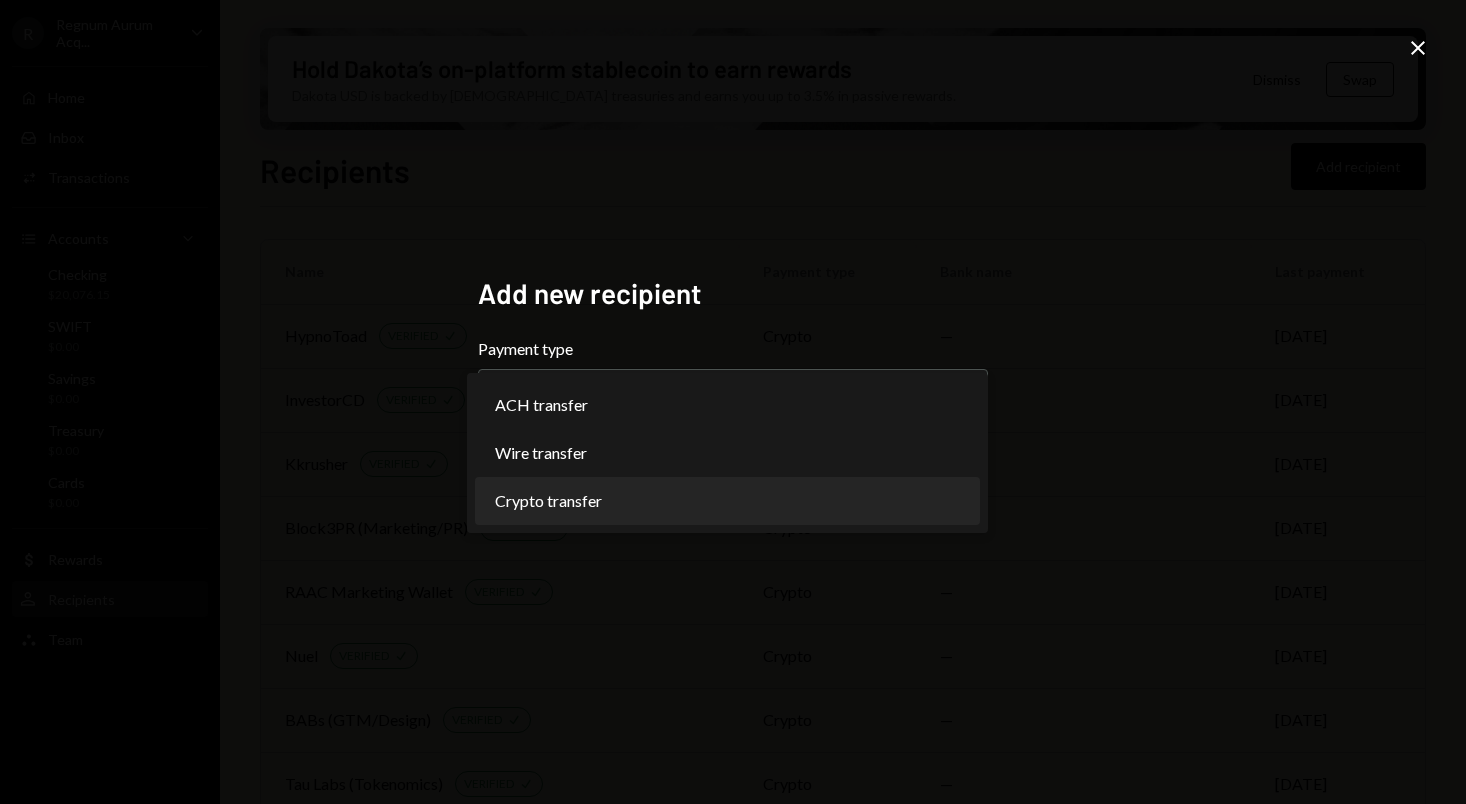 select on "******" 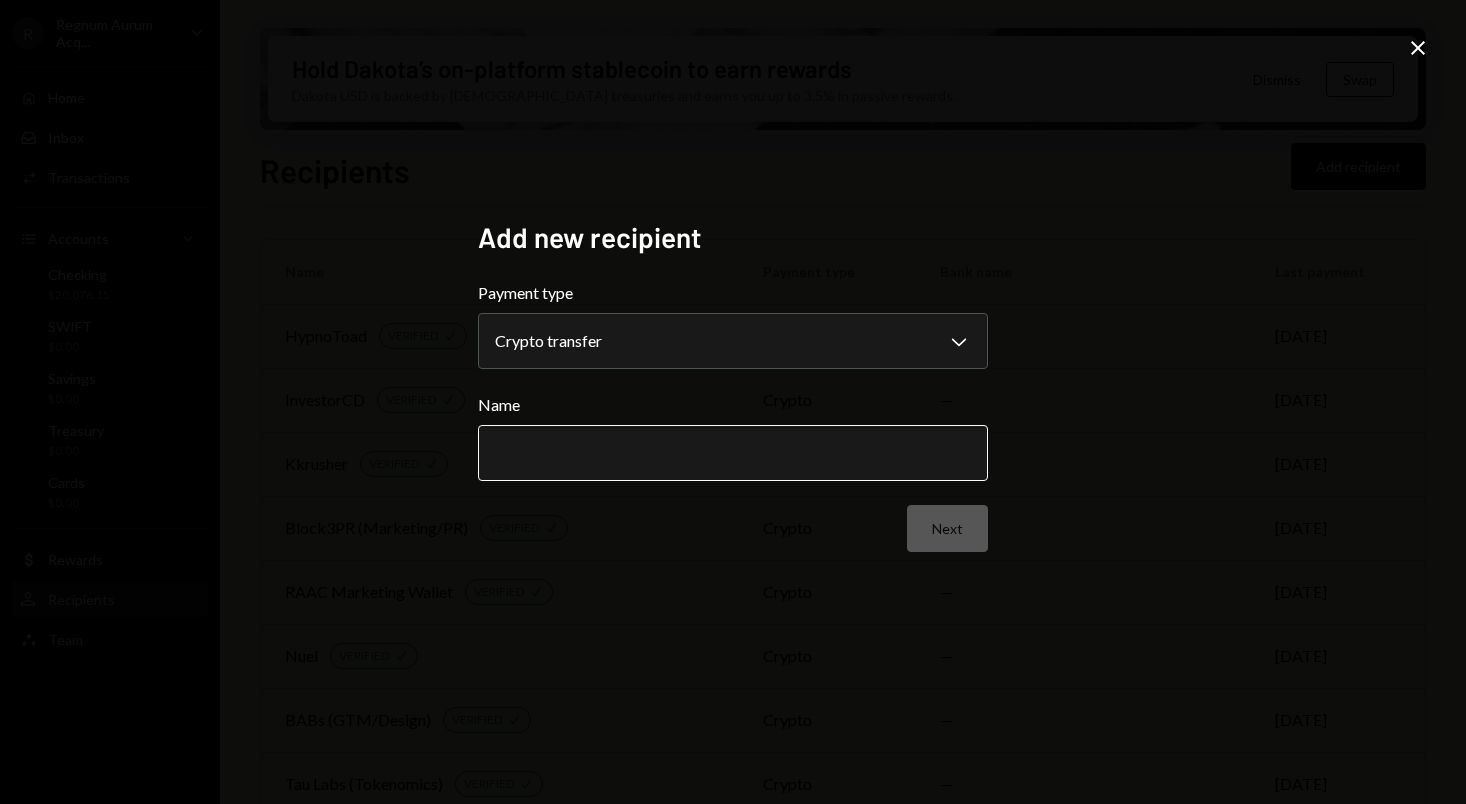 click on "Name" at bounding box center (733, 453) 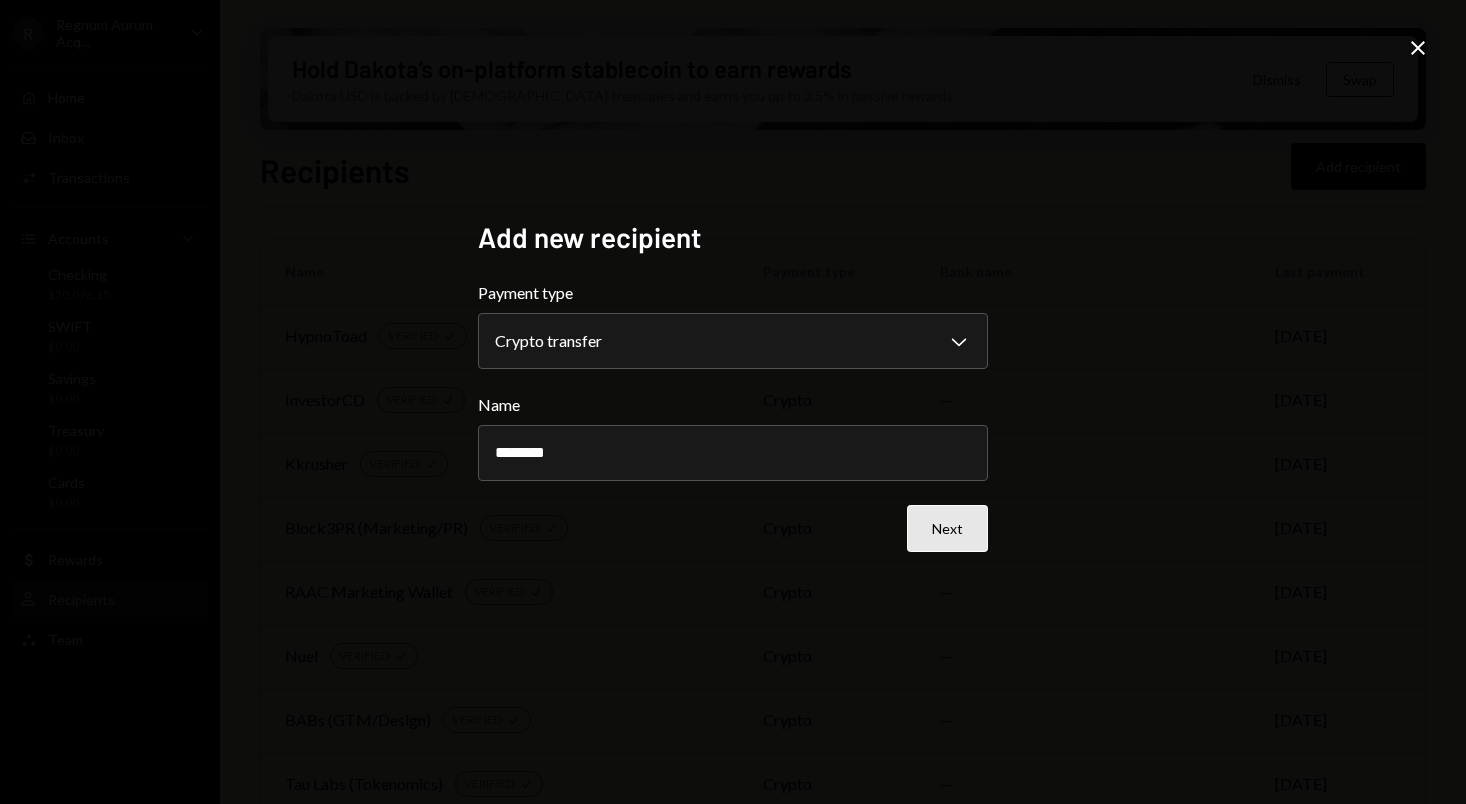 type on "********" 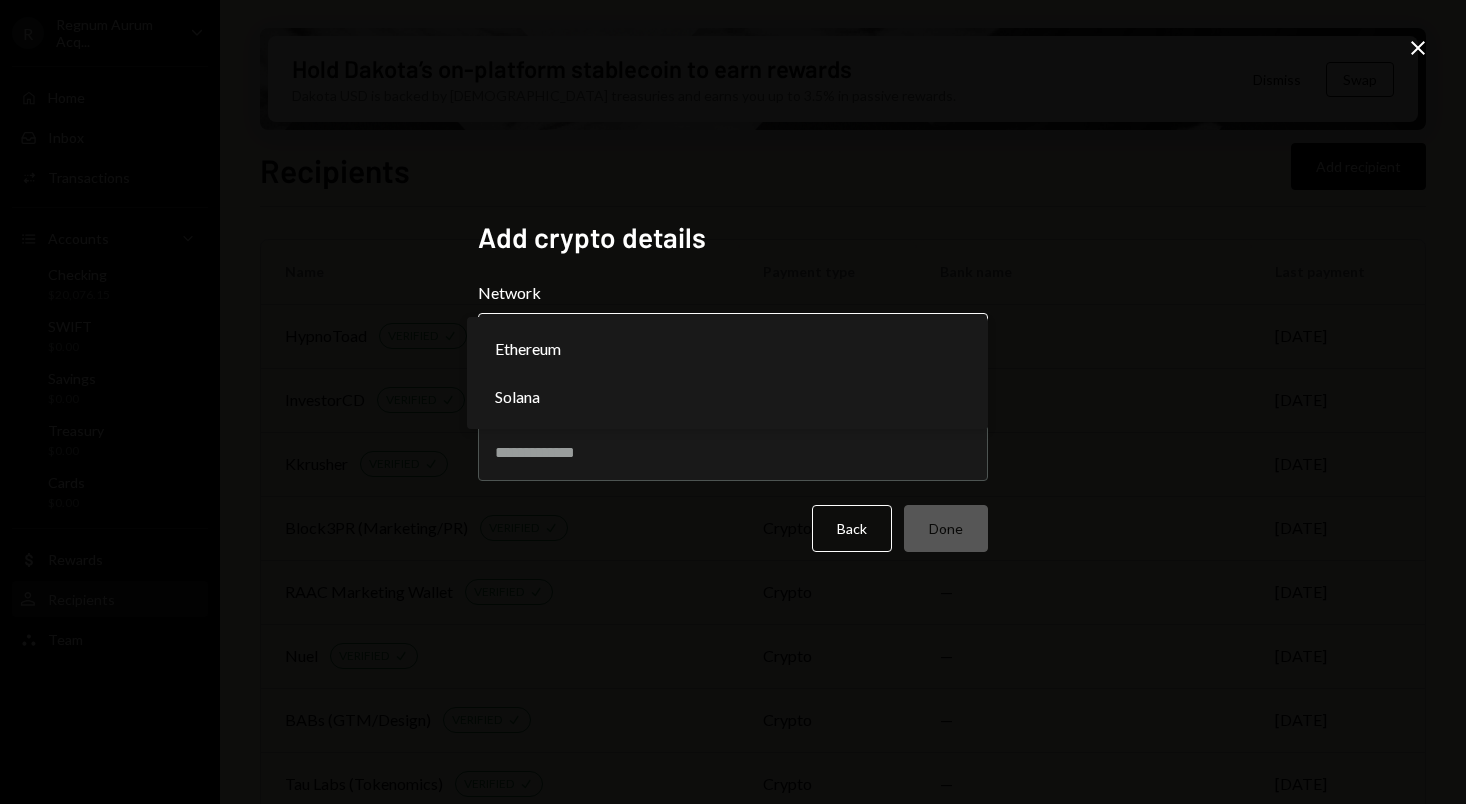 click on "R Regnum Aurum Acq... Caret Down Home Home Inbox Inbox Activities Transactions Accounts Accounts Caret Down Checking $20,076.15 SWIFT $0.00 Savings $0.00 Treasury $0.00 Cards $0.00 Dollar Rewards User Recipients Team Team Hold Dakota’s on-platform stablecoin to earn rewards Dakota USD is backed by U.S. treasuries and earns you up to 3.5% in passive rewards. Dismiss Swap Recipients Add recipient Name Payment type Bank name Last payment HypnoToad  VERIFIED Check crypto — [DATE] InvestorCD VERIFIED Check crypto — [DATE] Kkrusher VERIFIED Check crypto — [DATE] Block3PR (Marketing/PR) VERIFIED Check crypto — [DATE] RAAC Marketing Wallet VERIFIED Check crypto — [DATE] Nuel VERIFIED Check crypto — [DATE] BABs (GTM/Design) VERIFIED Check crypto — [DATE] Tau Labs (Tokenomics) VERIFIED Check crypto — [DATE] Regnum Aurum Acquisition Corp. wire SSB Bank [DATE] DELOITTE TAX LLP wire Bank of America, NA [DATE] [PERSON_NAME] Coie LLP wire US Bank — Segev LLP - CAD wire RBC Royal Bank — [PERSON_NAME] [PERSON_NAME] Attorneys" at bounding box center (733, 402) 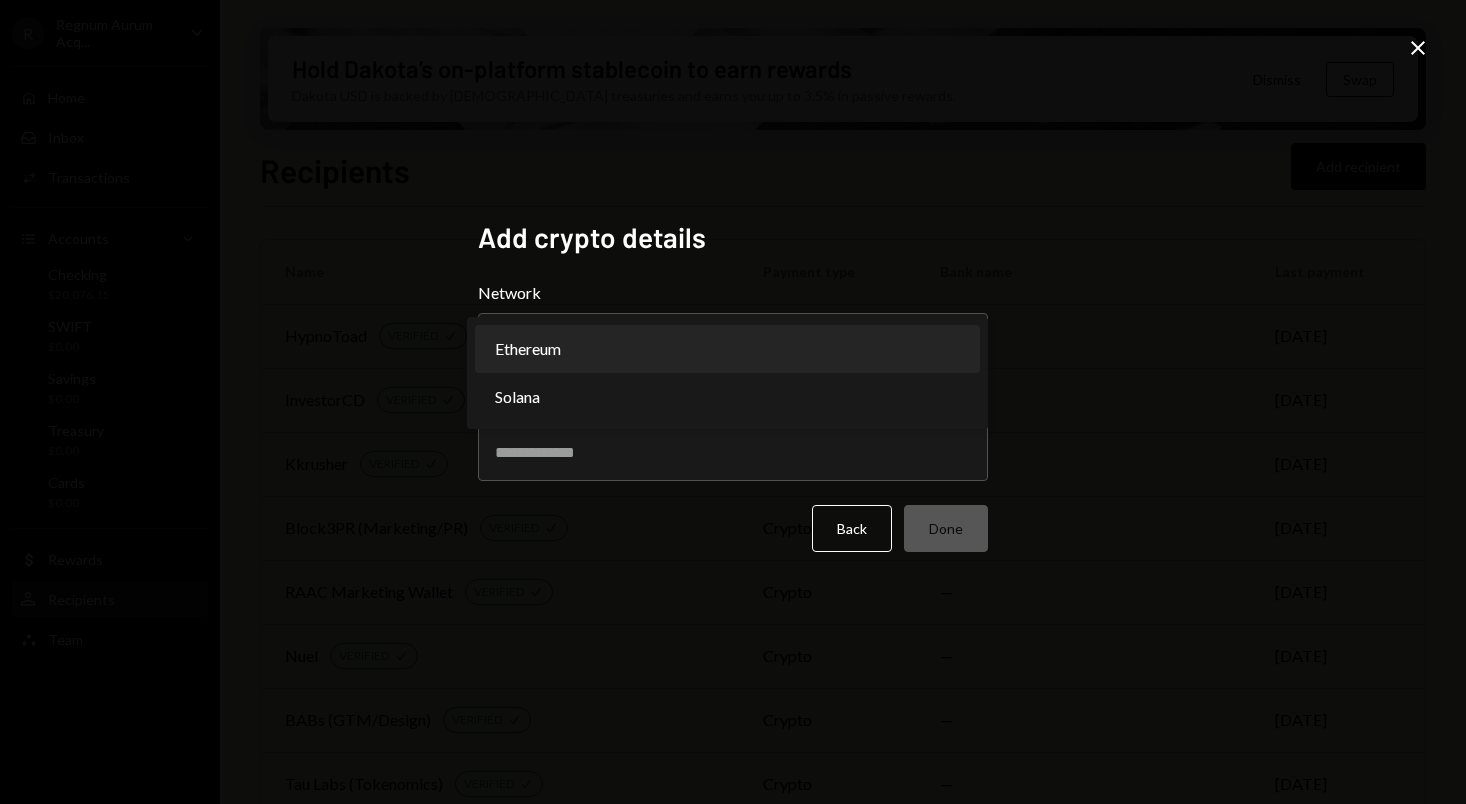 select on "**********" 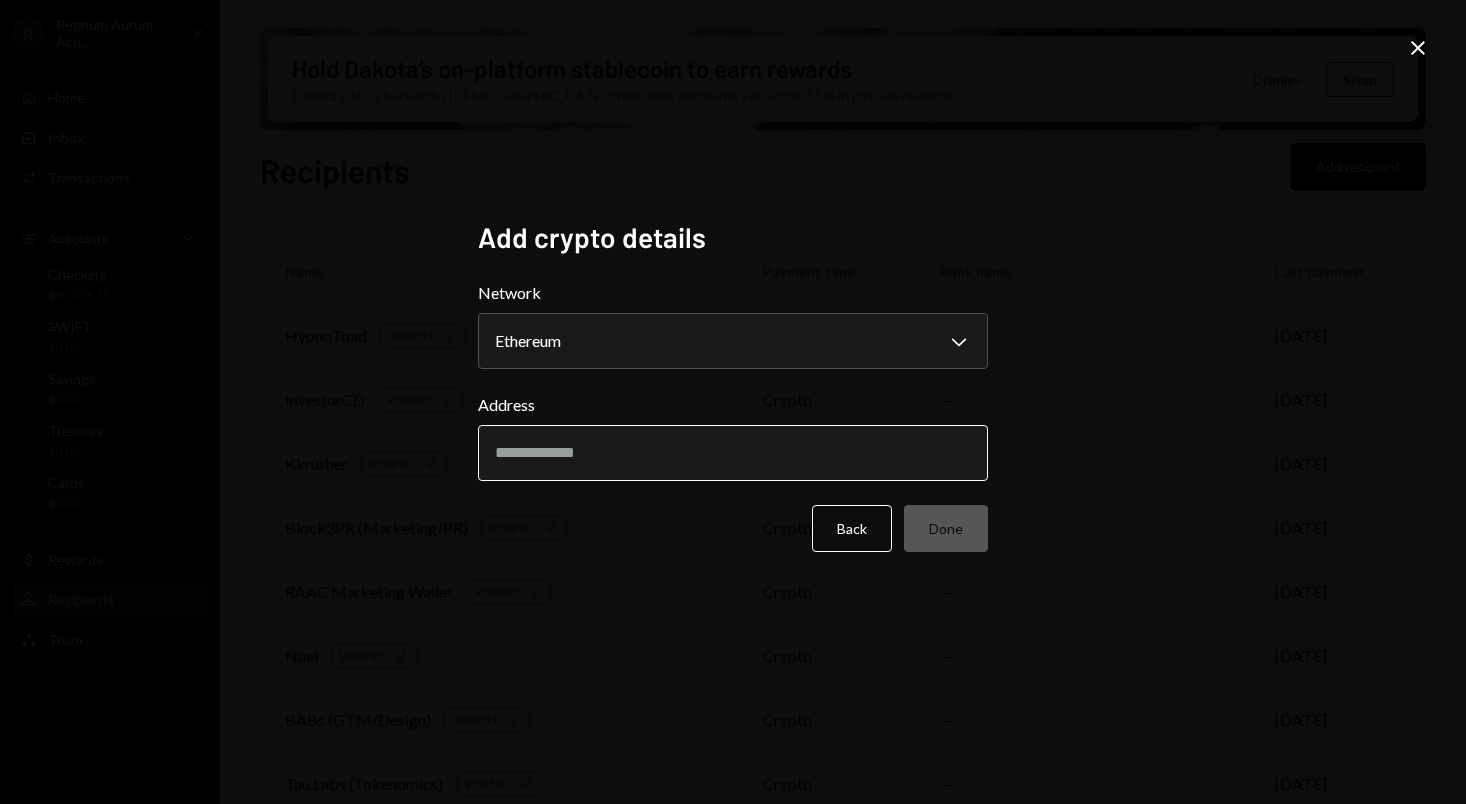 click on "Address" at bounding box center (733, 453) 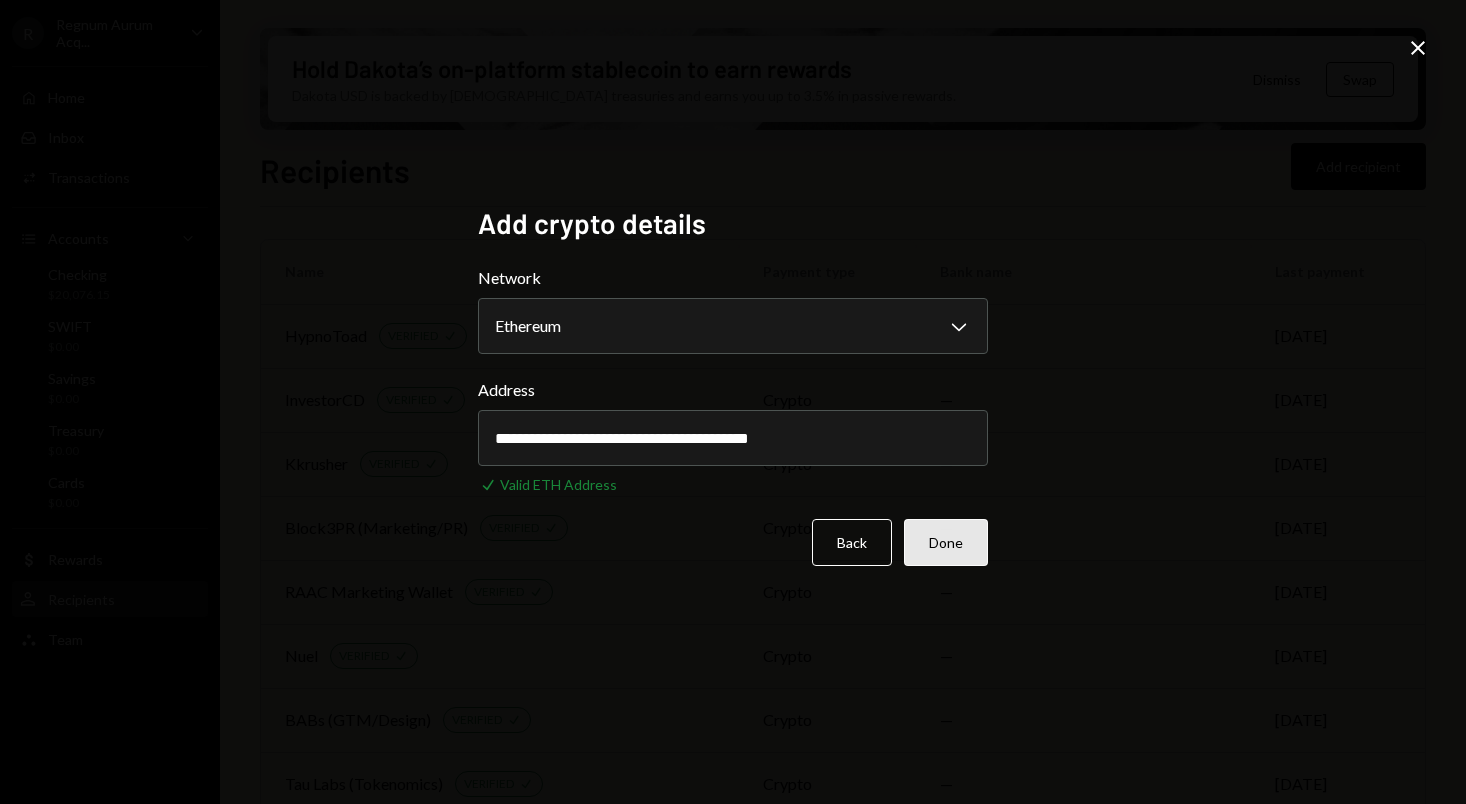 type on "**********" 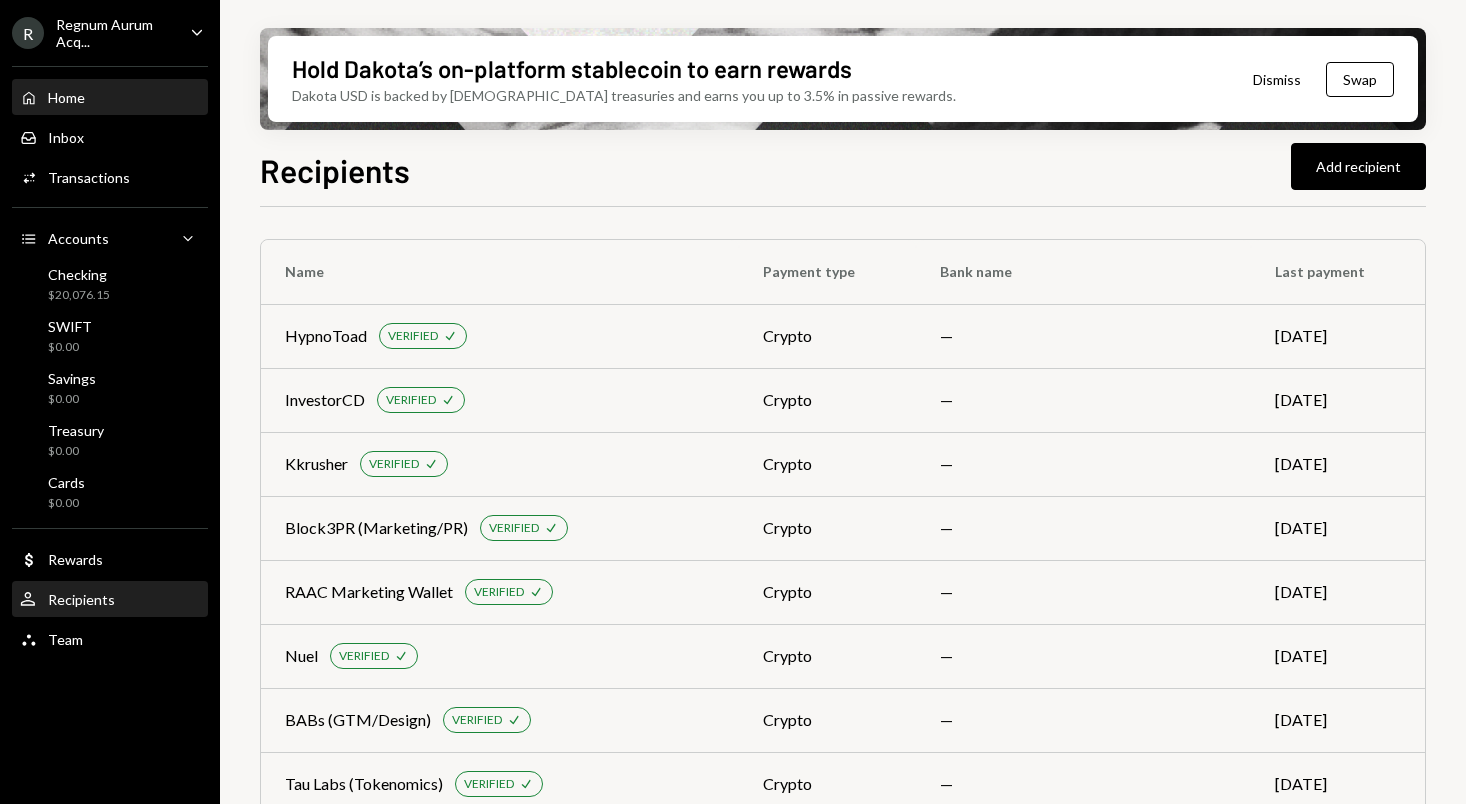click on "Home Home" at bounding box center [110, 98] 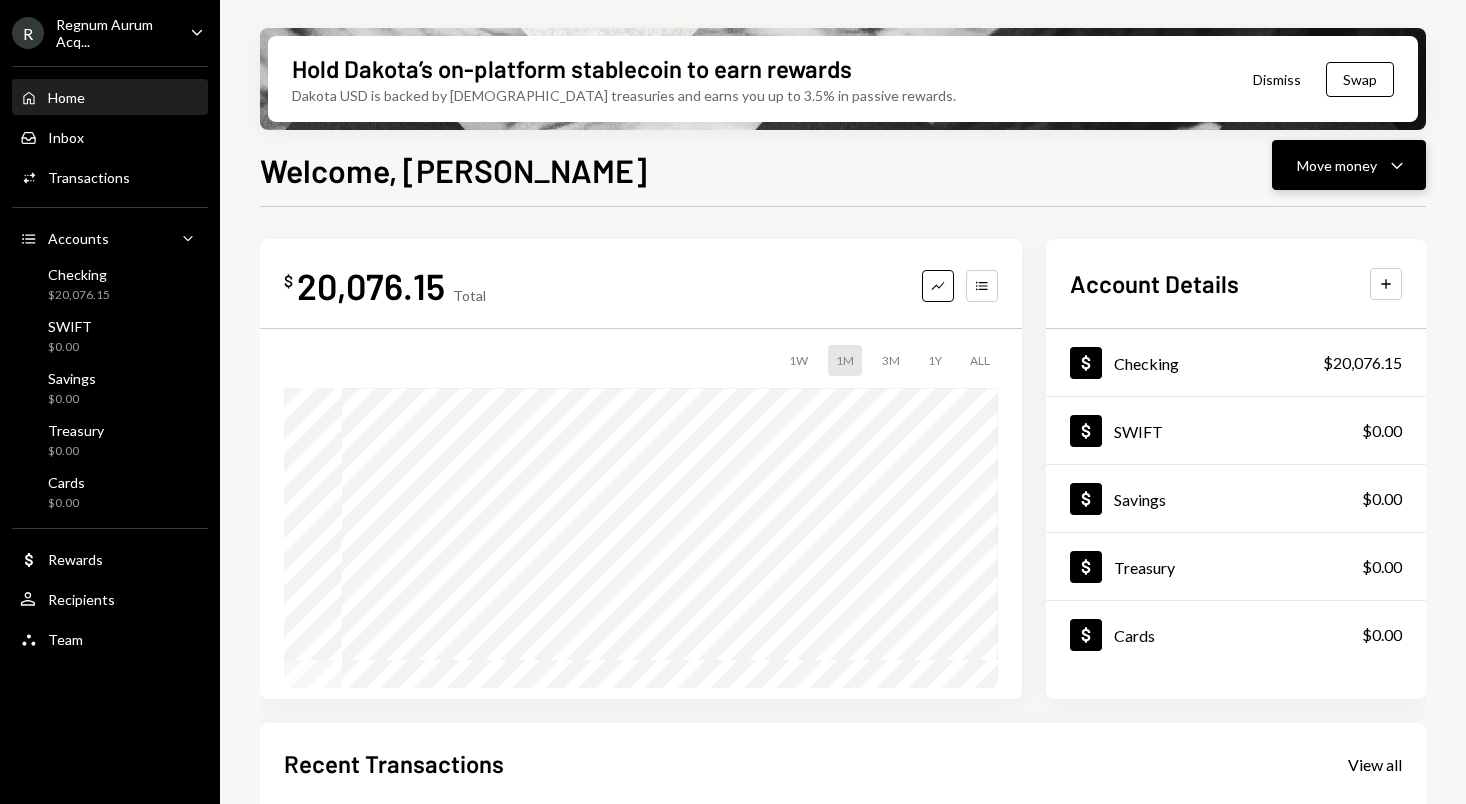 click on "Move money" at bounding box center [1337, 165] 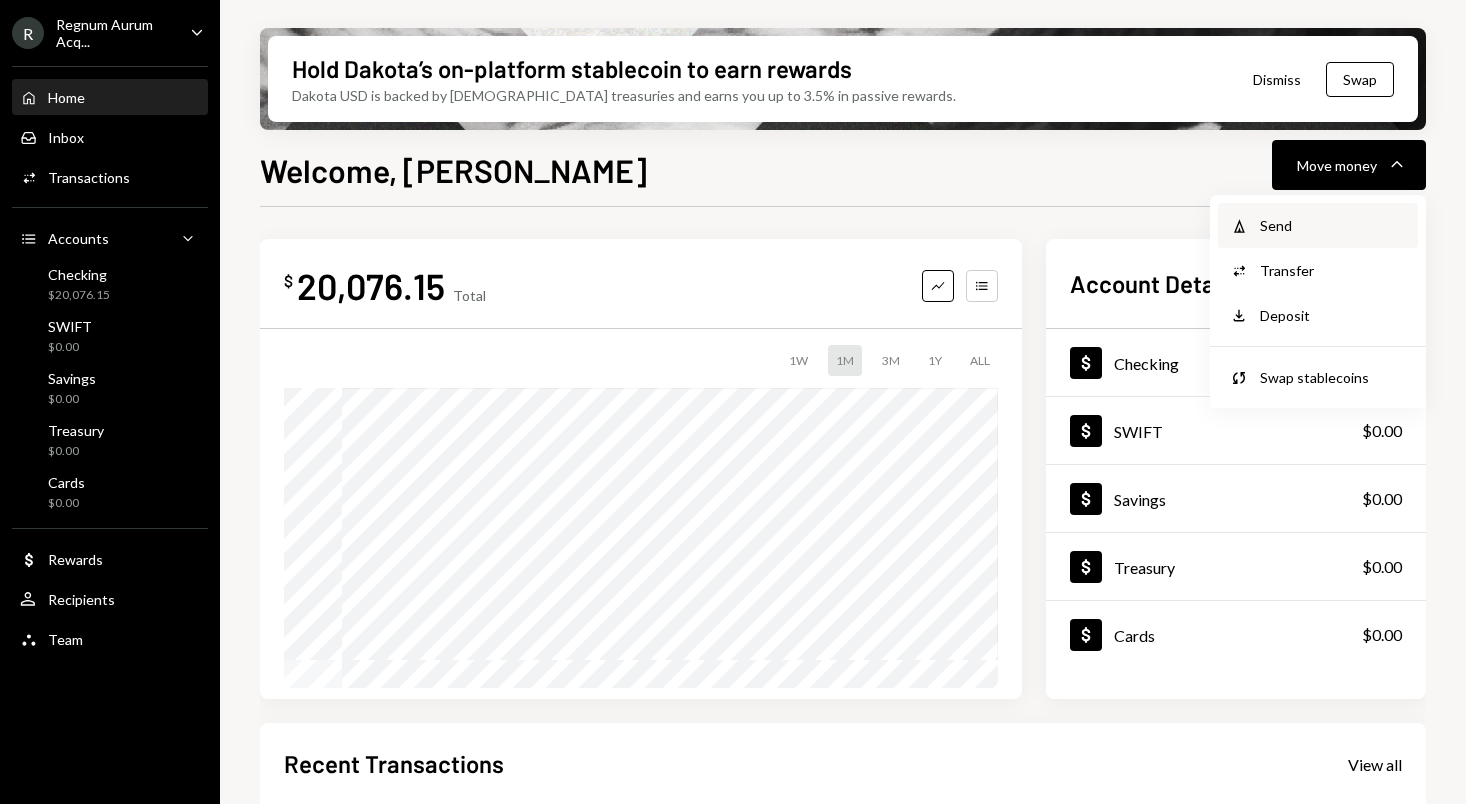 click on "Send" at bounding box center [1333, 225] 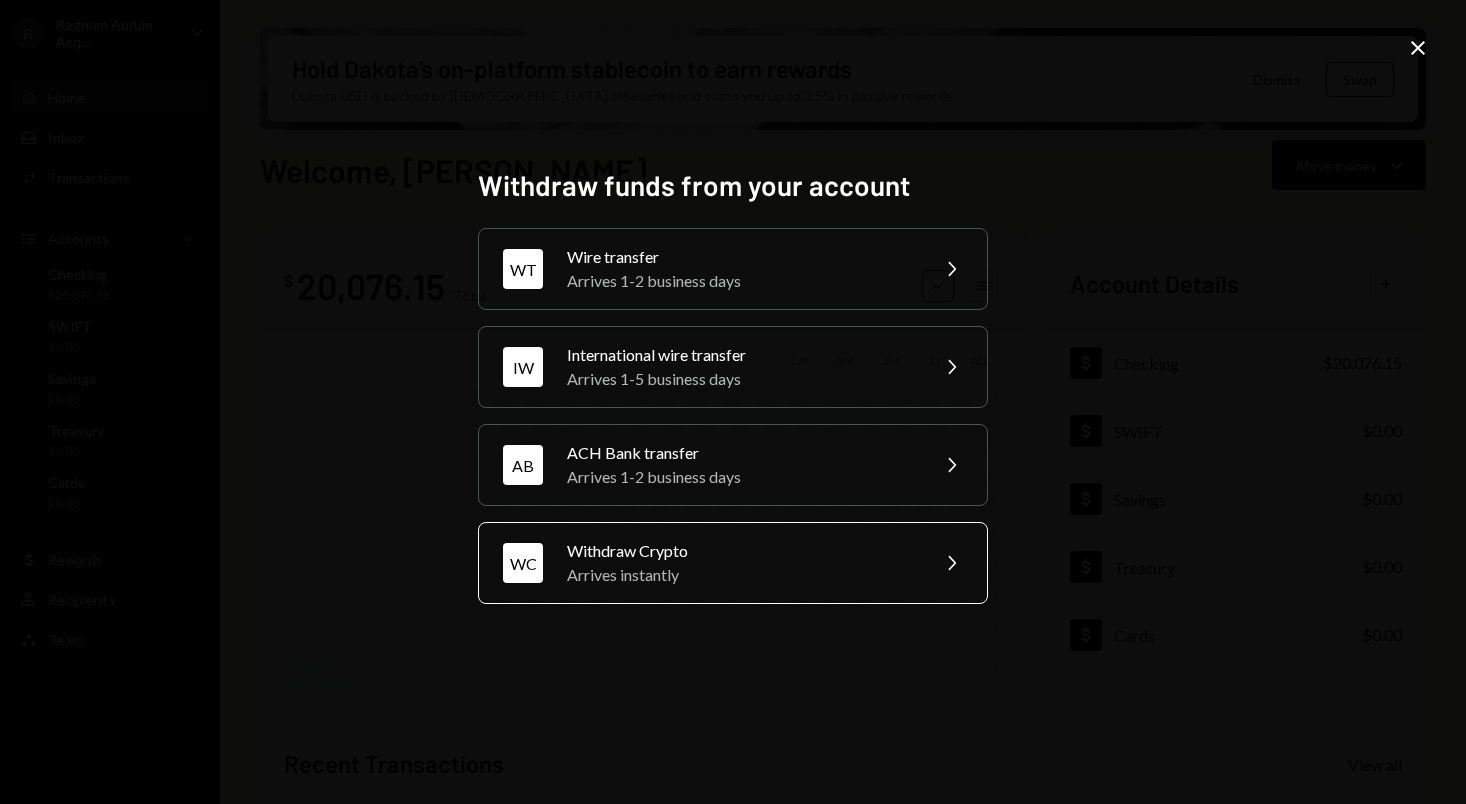 click on "Arrives instantly" at bounding box center (741, 575) 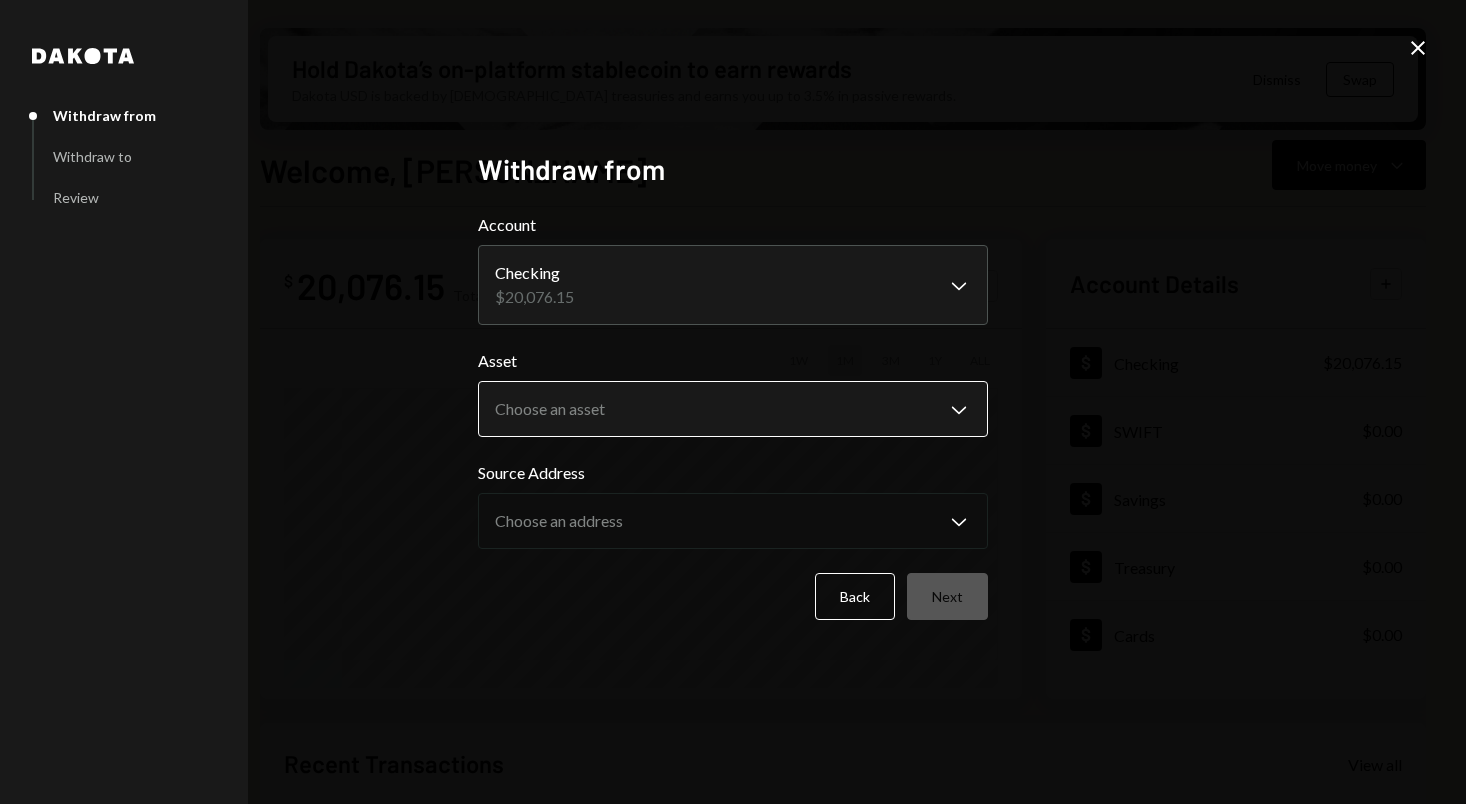 click on "R Regnum Aurum Acq... Caret Down Home Home Inbox Inbox Activities Transactions Accounts Accounts Caret Down Checking $20,076.15 SWIFT $0.00 Savings $0.00 Treasury $0.00 Cards $0.00 Dollar Rewards User Recipients Team Team Hold Dakota’s on-platform stablecoin to earn rewards Dakota USD is backed by U.S. treasuries and earns you up to 3.5% in passive rewards. Dismiss Swap Welcome, [PERSON_NAME] Move money Caret Down $ 20,076.15 Total Graph Accounts 1W 1M 3M 1Y ALL Account Details Plus Dollar Checking $20,076.15 Dollar SWIFT $0.00 Dollar Savings $0.00 Dollar Treasury $0.00 Dollar Cards $0.00 Recent Transactions View all Type Initiated By Initiated At Account Status Withdrawal 480  USDC [PERSON_NAME] [DATE] 2:39 PM Checking Completed Withdrawal 130  USDC [PERSON_NAME] [DATE] 8:59 PM Checking Completed Withdrawal 9,930.56  USDC [GEOGRAPHIC_DATA][PERSON_NAME] [DATE] 4:29 PM Checking Completed Withdrawal 5,000  USDC [GEOGRAPHIC_DATA][PERSON_NAME] [DATE] 4:19 PM Checking Completed Withdrawal 5,000  USDC [GEOGRAPHIC_DATA][PERSON_NAME] [DATE] 4:18 PM Checking Completed" at bounding box center [733, 402] 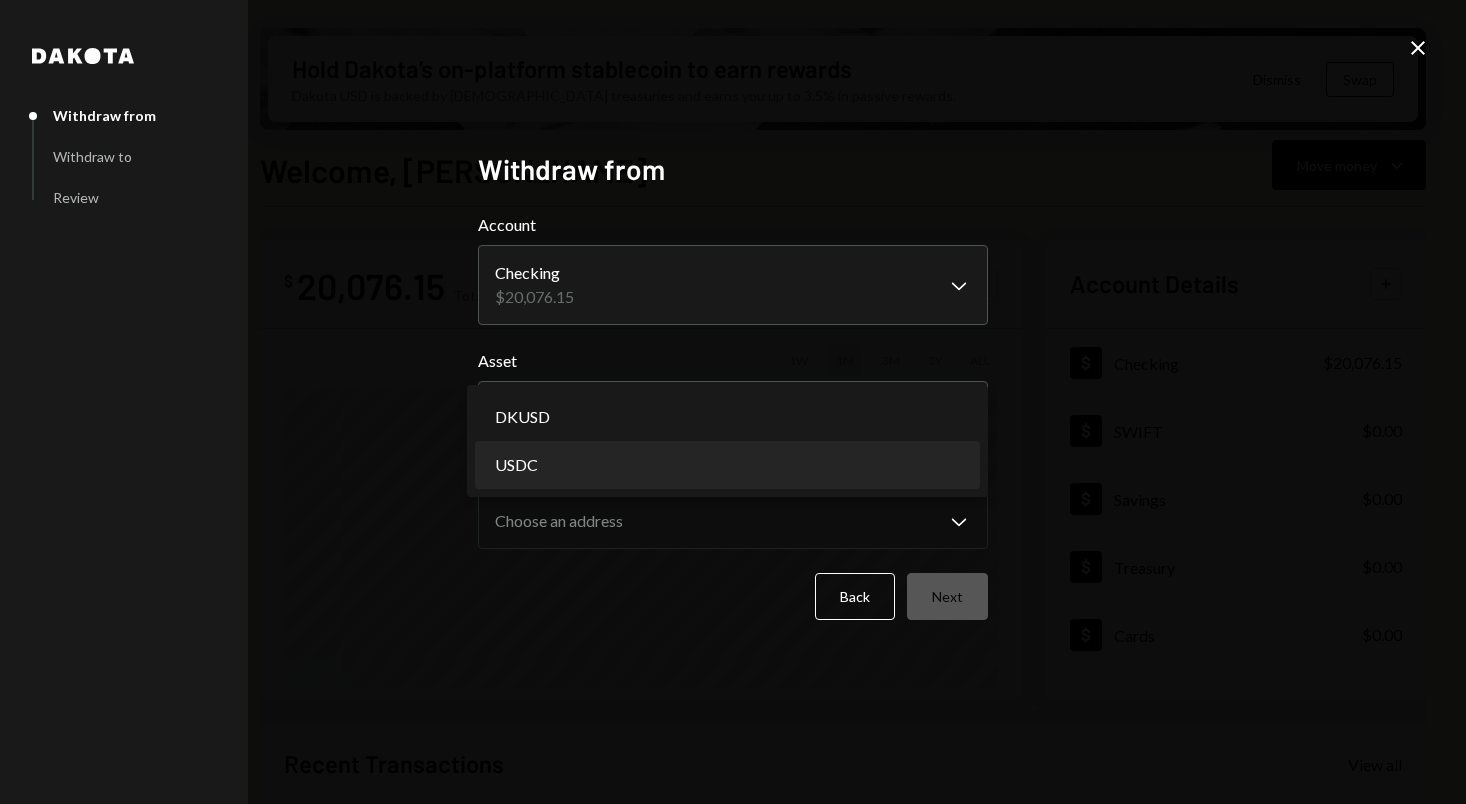 select on "****" 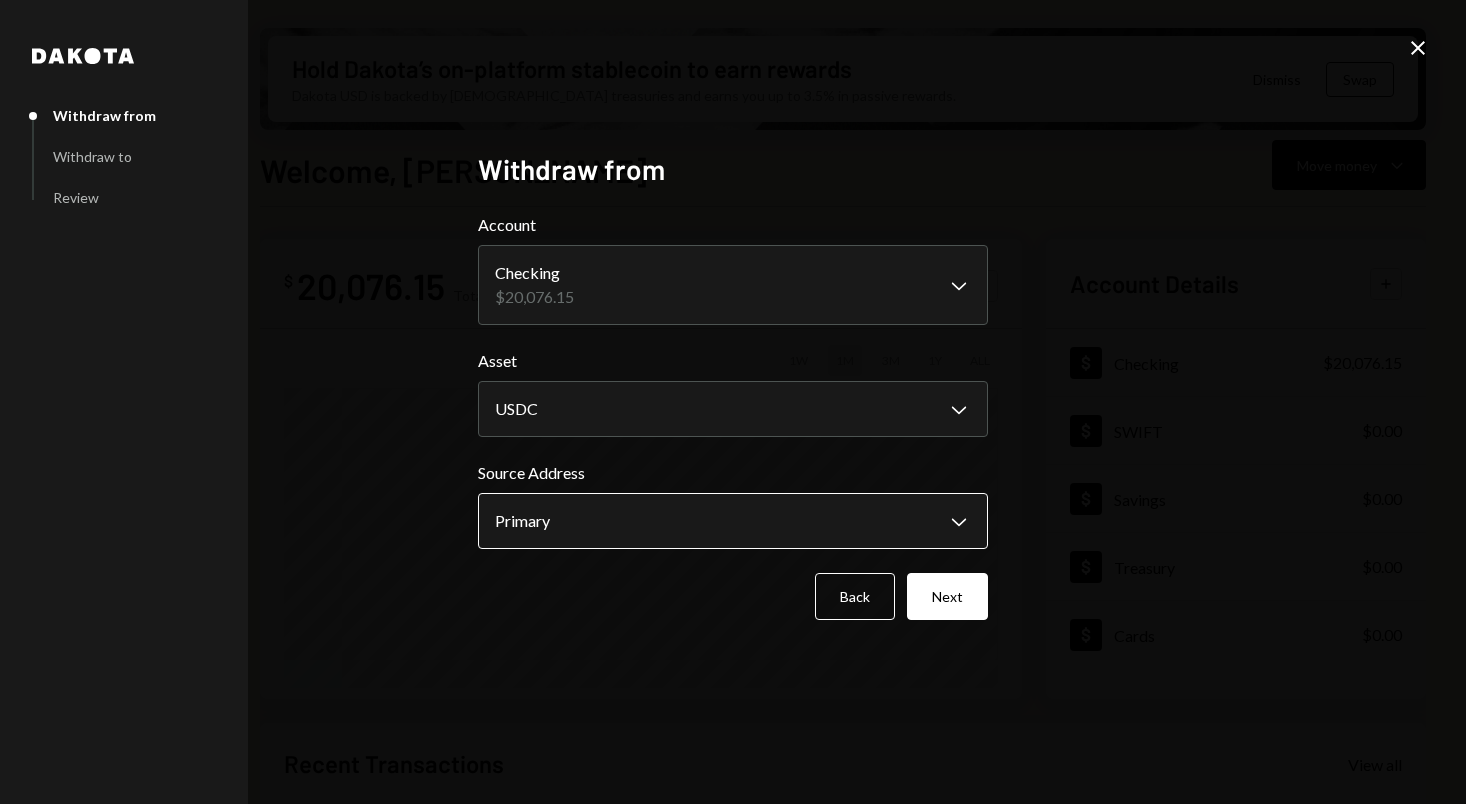 click on "R Regnum Aurum Acq... Caret Down Home Home Inbox Inbox Activities Transactions Accounts Accounts Caret Down Checking $20,076.15 SWIFT $0.00 Savings $0.00 Treasury $0.00 Cards $0.00 Dollar Rewards User Recipients Team Team Hold Dakota’s on-platform stablecoin to earn rewards Dakota USD is backed by U.S. treasuries and earns you up to 3.5% in passive rewards. Dismiss Swap Welcome, [PERSON_NAME] Move money Caret Down $ 20,076.15 Total Graph Accounts 1W 1M 3M 1Y ALL Account Details Plus Dollar Checking $20,076.15 Dollar SWIFT $0.00 Dollar Savings $0.00 Dollar Treasury $0.00 Dollar Cards $0.00 Recent Transactions View all Type Initiated By Initiated At Account Status Withdrawal 480  USDC [PERSON_NAME] [DATE] 2:39 PM Checking Completed Withdrawal 130  USDC [PERSON_NAME] [DATE] 8:59 PM Checking Completed Withdrawal 9,930.56  USDC [GEOGRAPHIC_DATA][PERSON_NAME] [DATE] 4:29 PM Checking Completed Withdrawal 5,000  USDC [GEOGRAPHIC_DATA][PERSON_NAME] [DATE] 4:19 PM Checking Completed Withdrawal 5,000  USDC [GEOGRAPHIC_DATA][PERSON_NAME] [DATE] 4:18 PM Checking Completed" at bounding box center (733, 402) 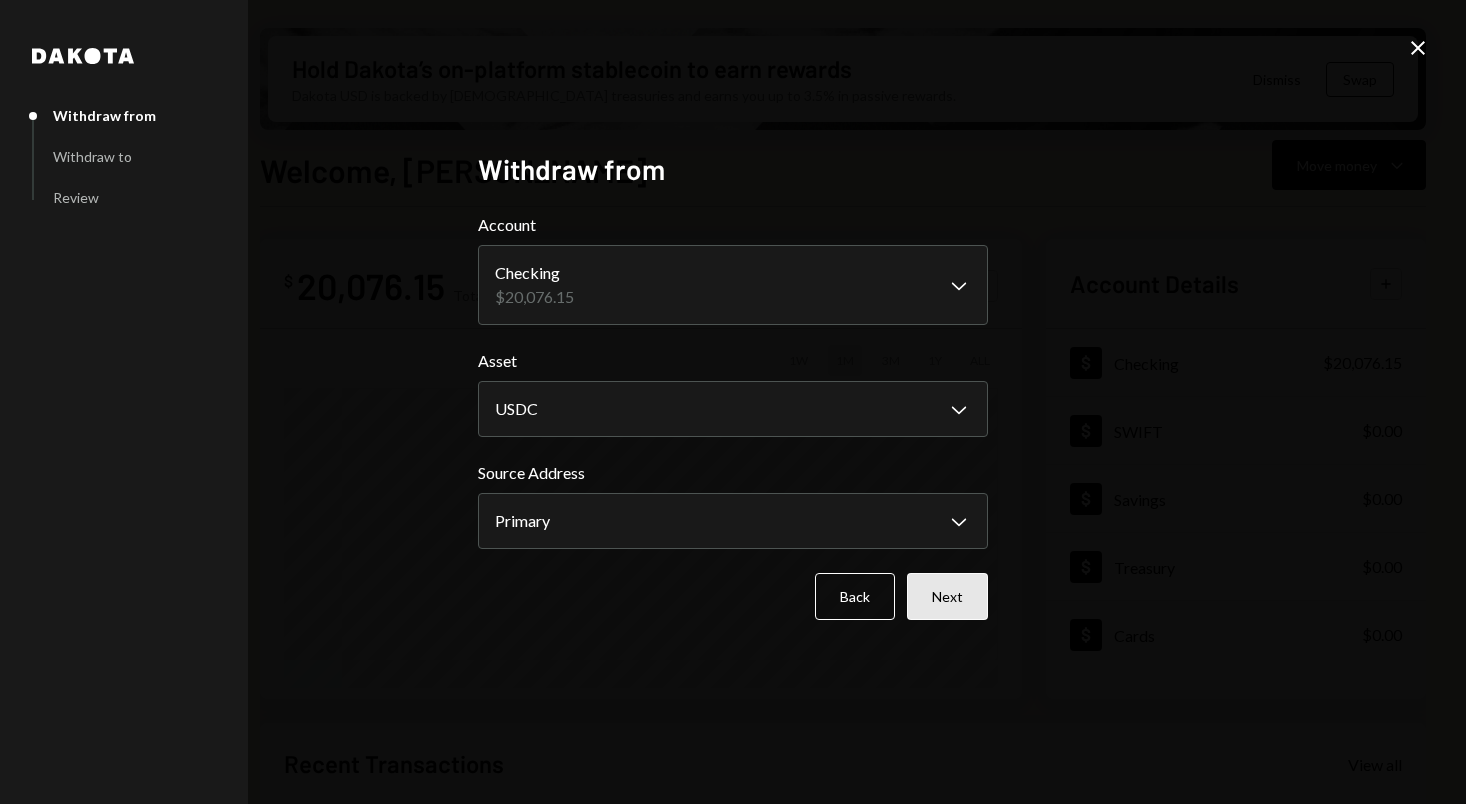 click on "Next" at bounding box center [947, 596] 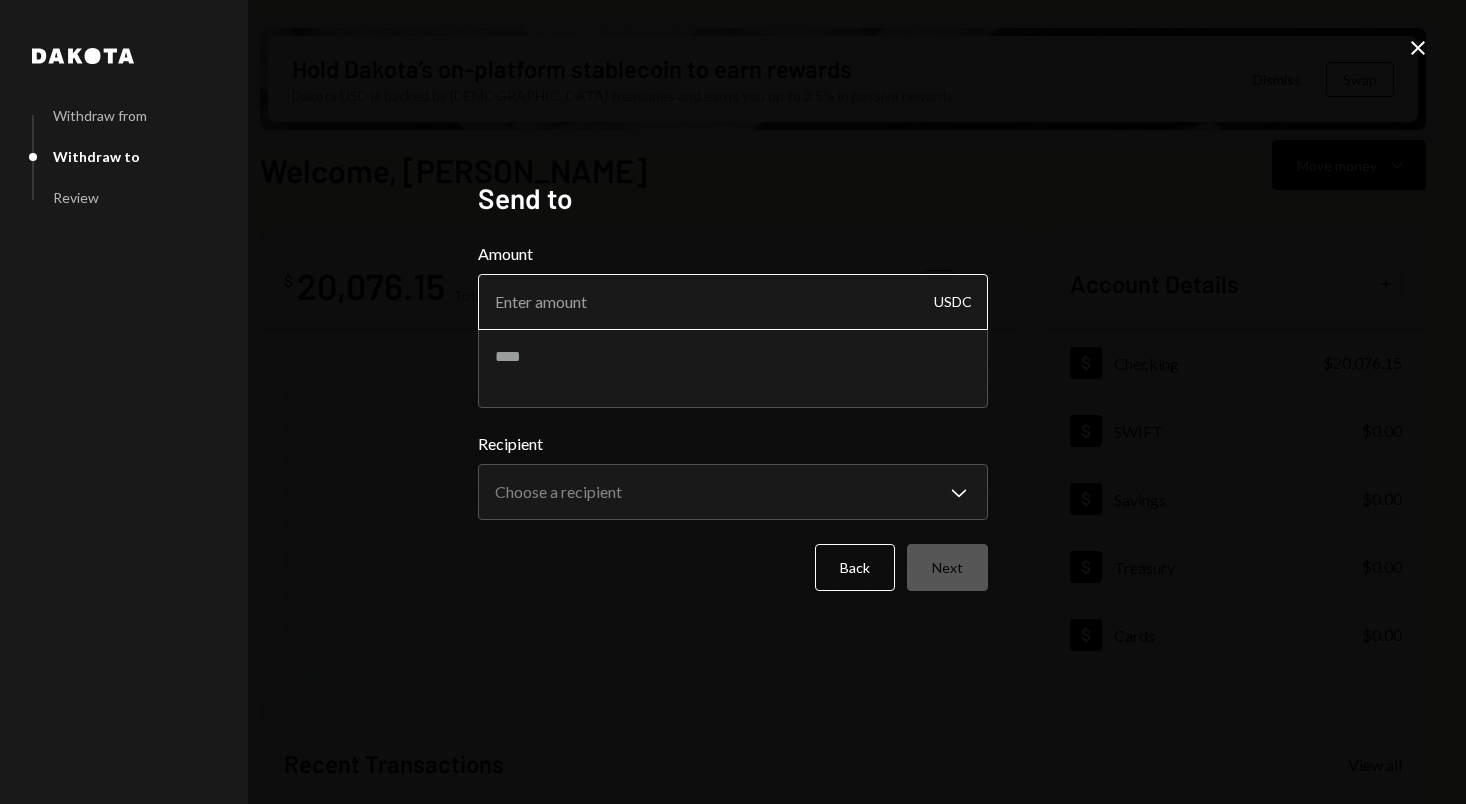 click on "Amount" at bounding box center [733, 302] 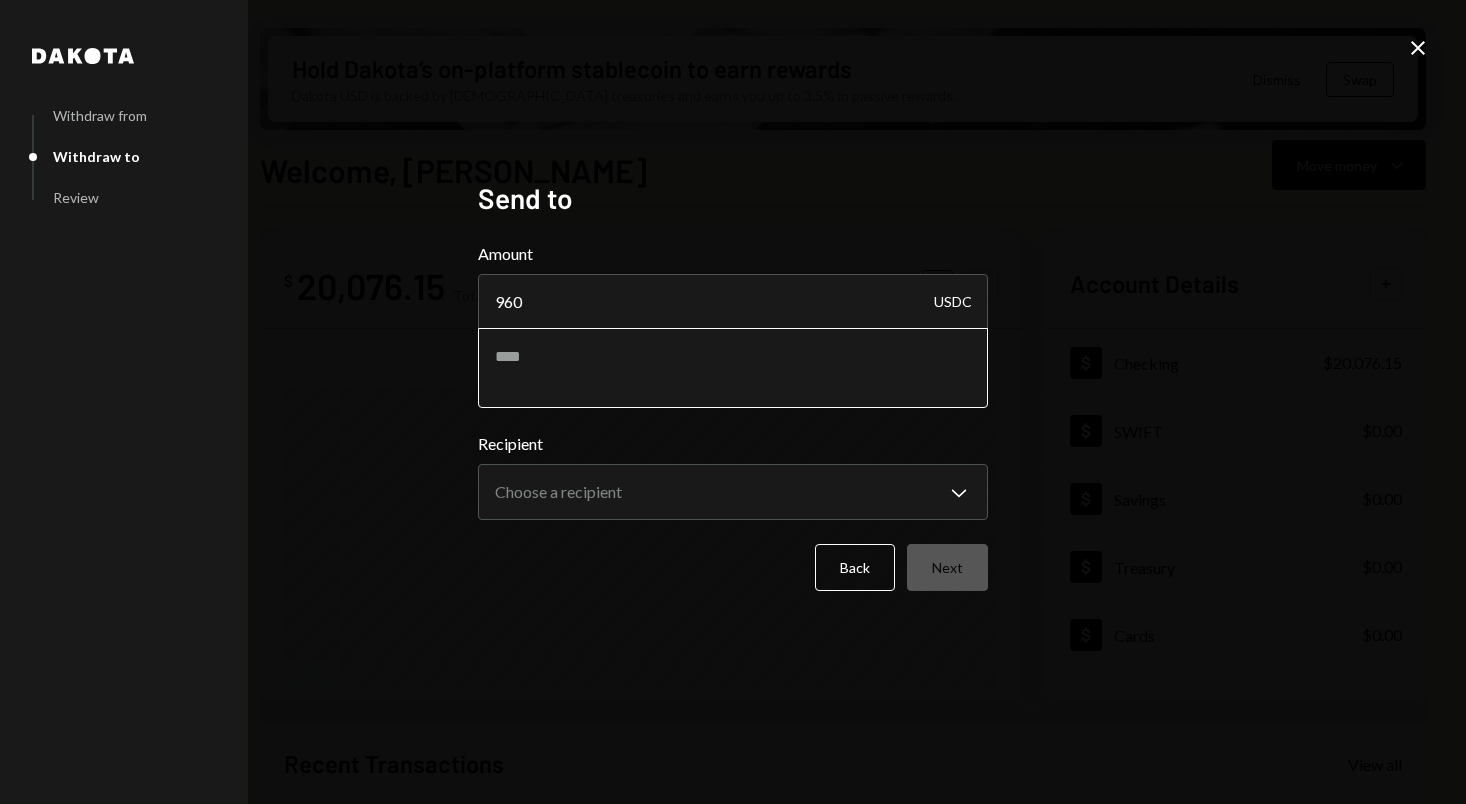 type on "960" 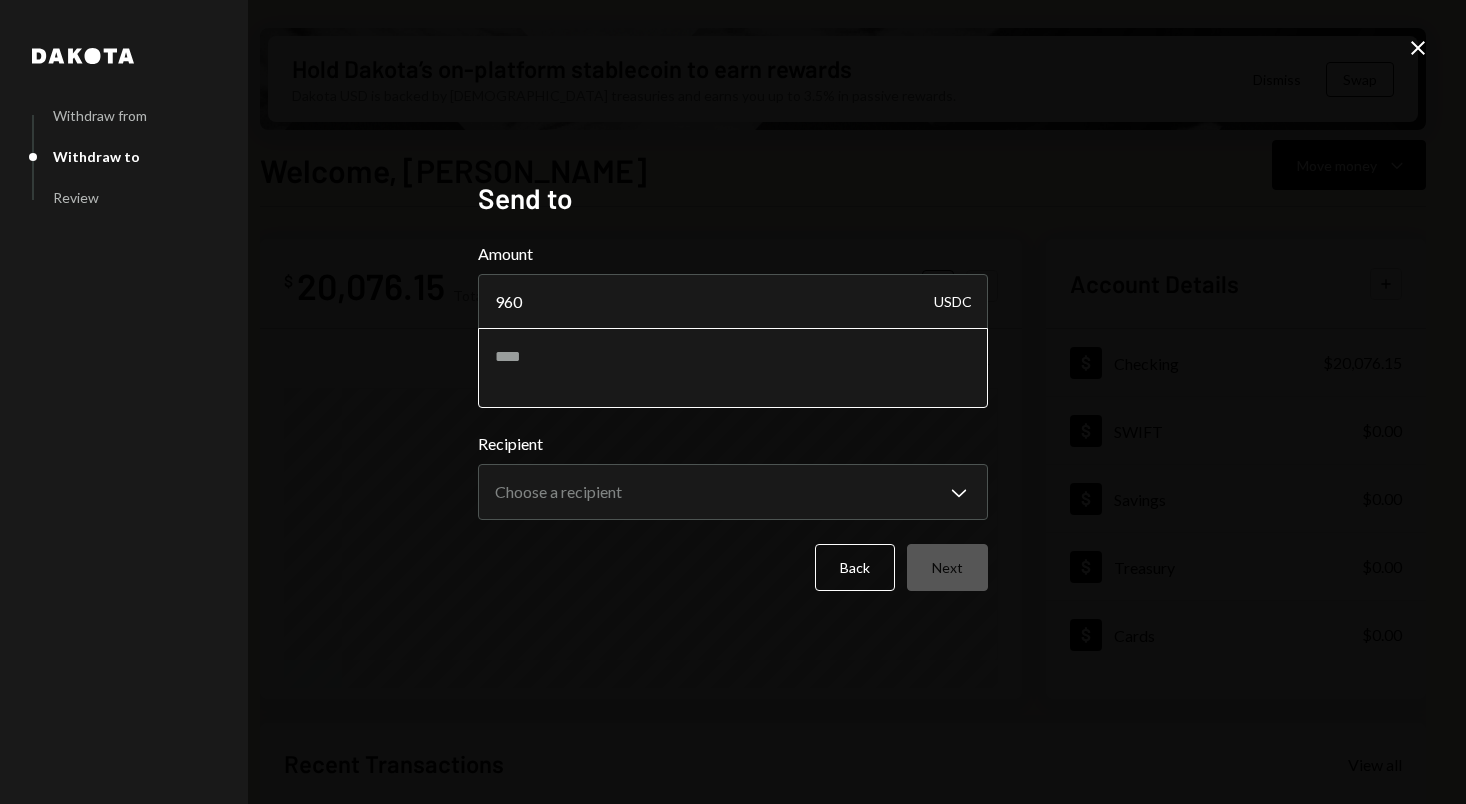 click at bounding box center (733, 368) 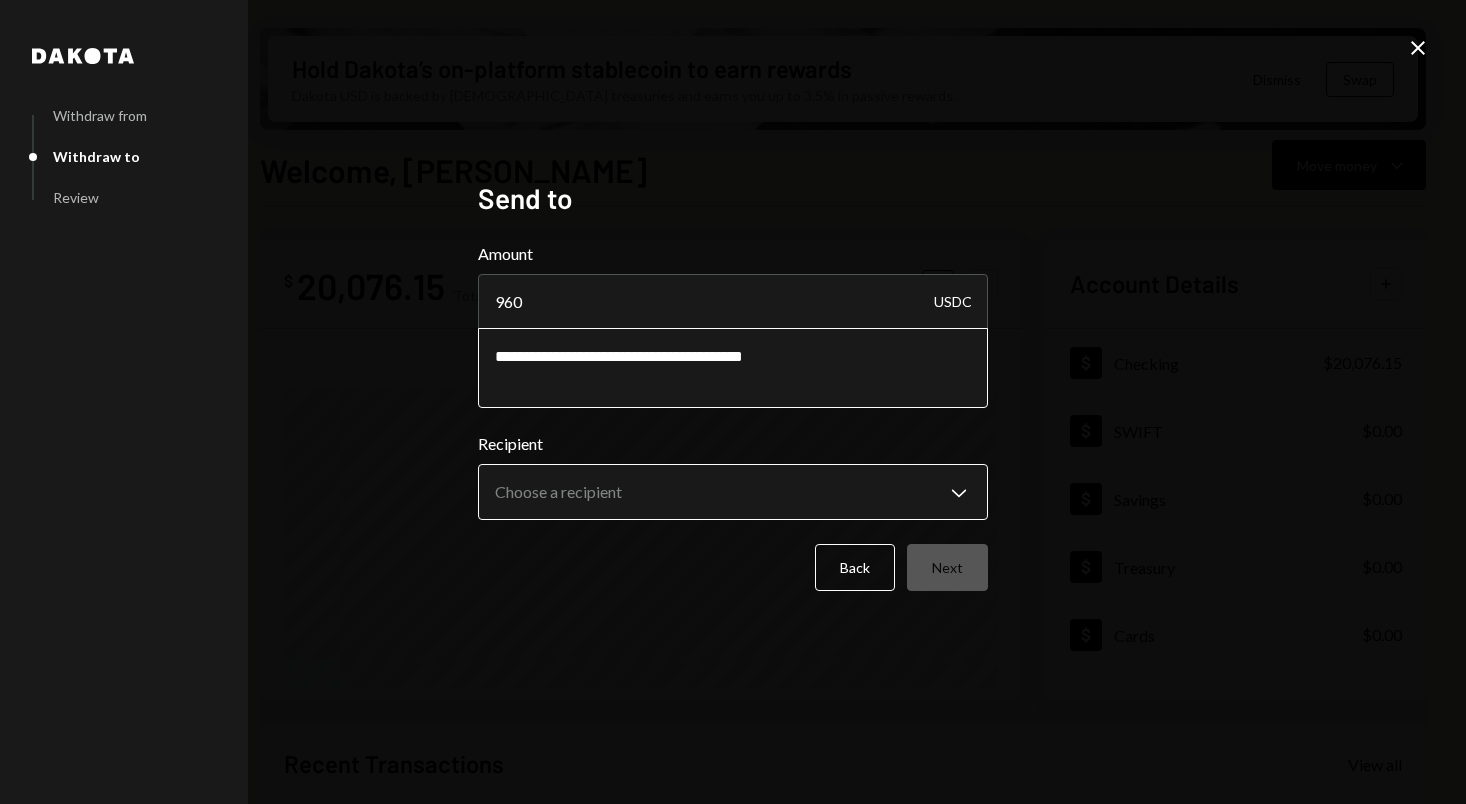 type on "**********" 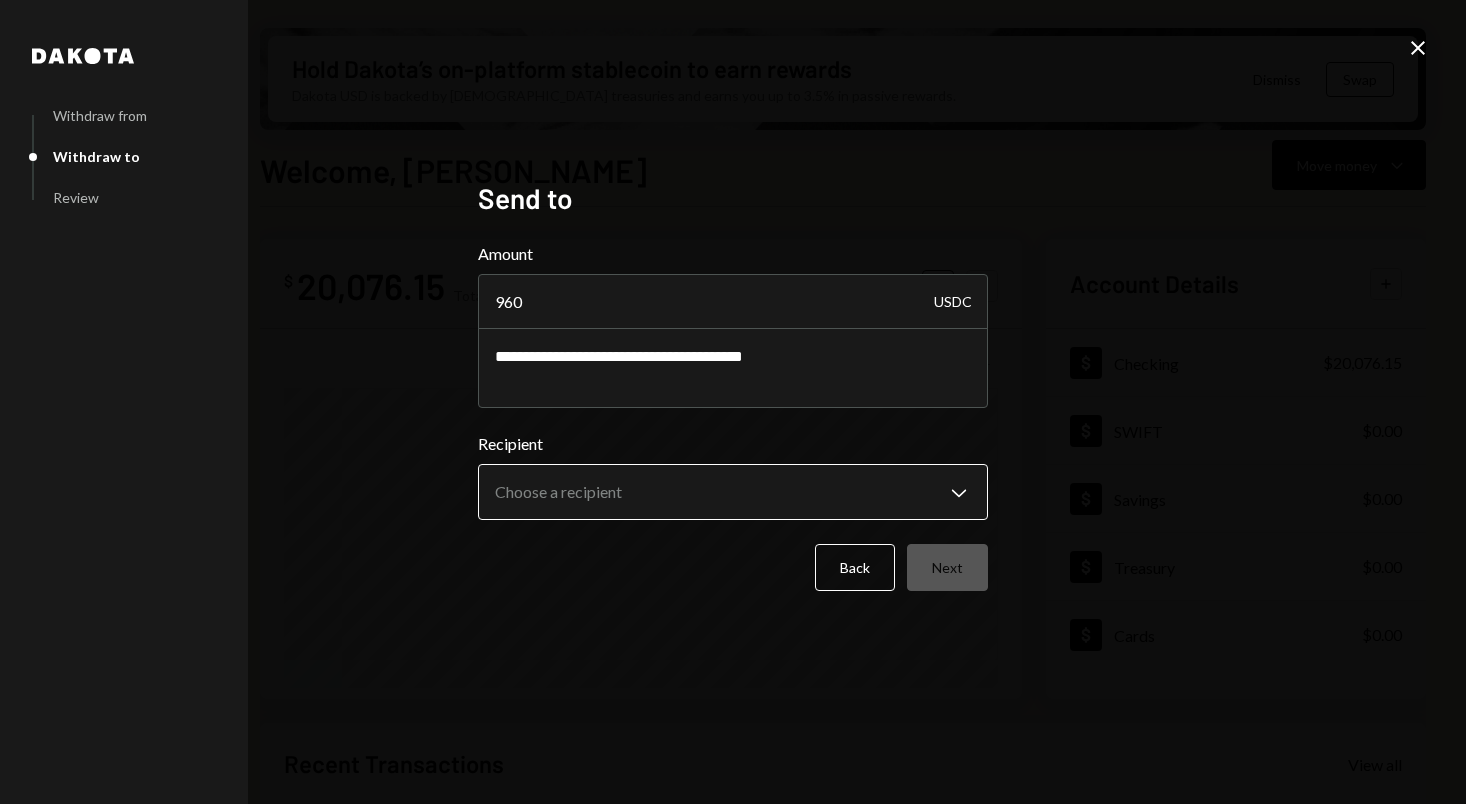 click on "R Regnum Aurum Acq... Caret Down Home Home Inbox Inbox Activities Transactions Accounts Accounts Caret Down Checking $20,076.15 SWIFT $0.00 Savings $0.00 Treasury $0.00 Cards $0.00 Dollar Rewards User Recipients Team Team Hold Dakota’s on-platform stablecoin to earn rewards Dakota USD is backed by U.S. treasuries and earns you up to 3.5% in passive rewards. Dismiss Swap Welcome, [PERSON_NAME] Move money Caret Down $ 20,076.15 Total Graph Accounts 1W 1M 3M 1Y ALL Account Details Plus Dollar Checking $20,076.15 Dollar SWIFT $0.00 Dollar Savings $0.00 Dollar Treasury $0.00 Dollar Cards $0.00 Recent Transactions View all Type Initiated By Initiated At Account Status Withdrawal 480  USDC [PERSON_NAME] [DATE] 2:39 PM Checking Completed Withdrawal 130  USDC [PERSON_NAME] [DATE] 8:59 PM Checking Completed Withdrawal 9,930.56  USDC [GEOGRAPHIC_DATA][PERSON_NAME] [DATE] 4:29 PM Checking Completed Withdrawal 5,000  USDC [GEOGRAPHIC_DATA][PERSON_NAME] [DATE] 4:19 PM Checking Completed Withdrawal 5,000  USDC [GEOGRAPHIC_DATA][PERSON_NAME] [DATE] 4:18 PM Checking Completed" at bounding box center [733, 402] 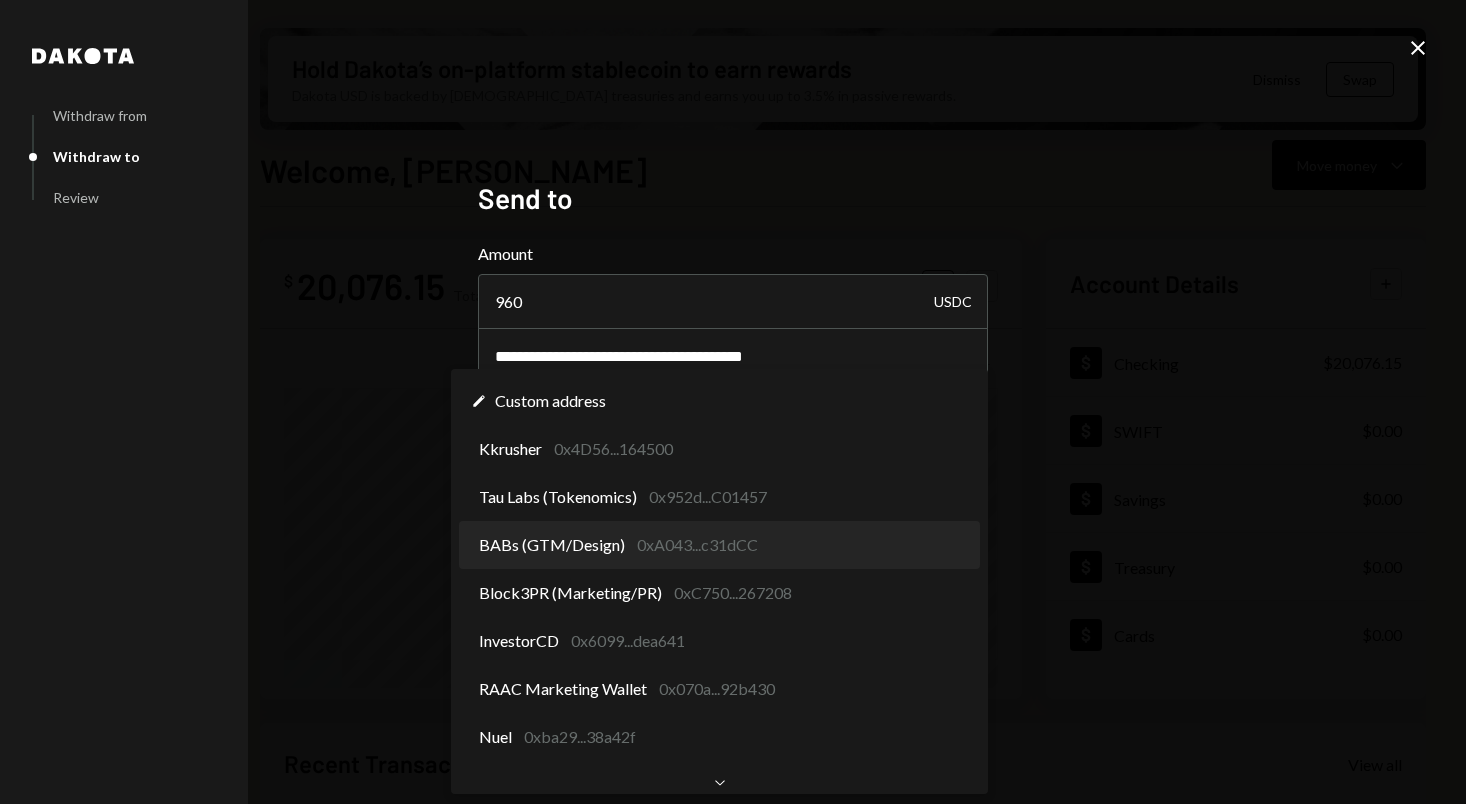 scroll, scrollTop: 0, scrollLeft: 0, axis: both 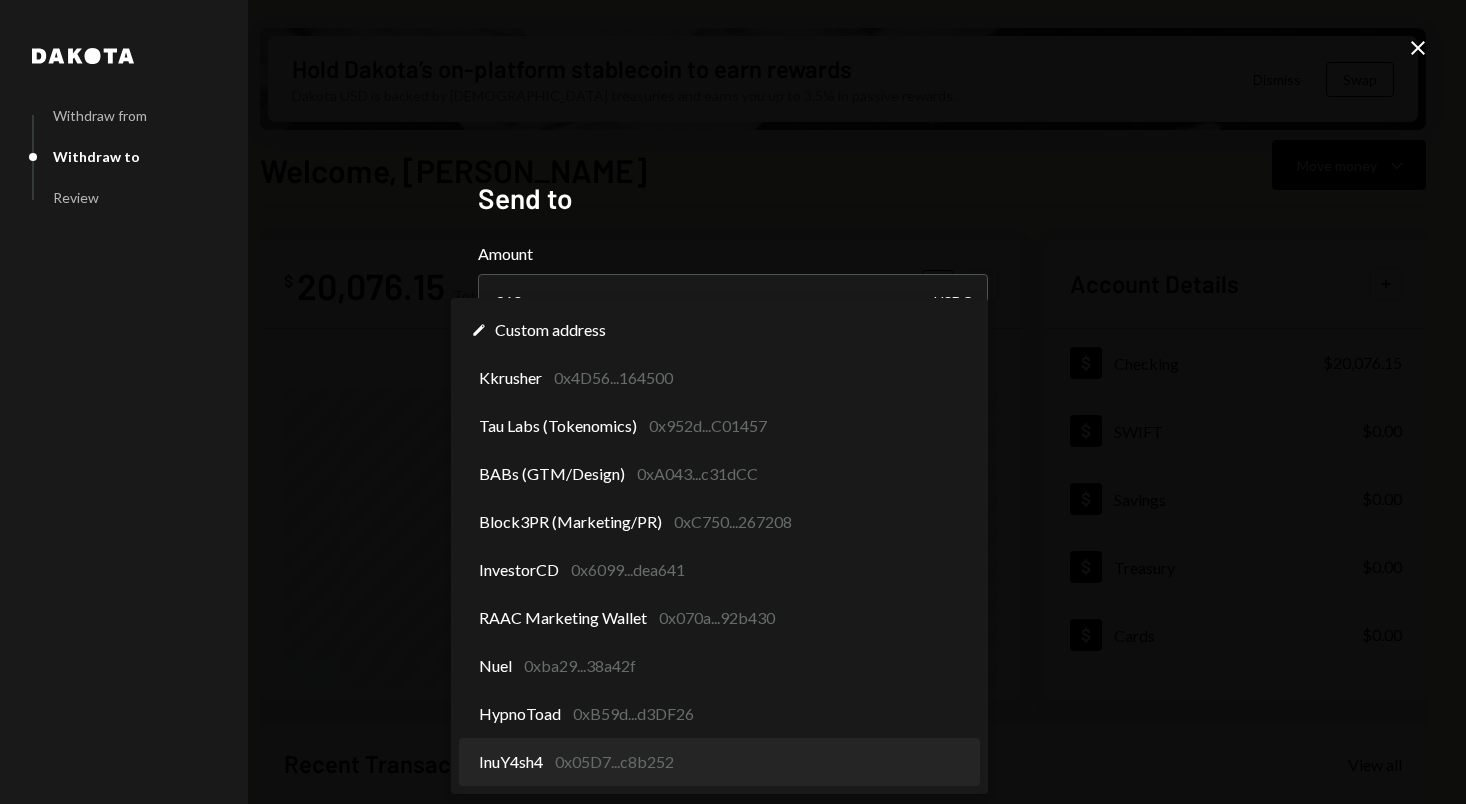 select on "**********" 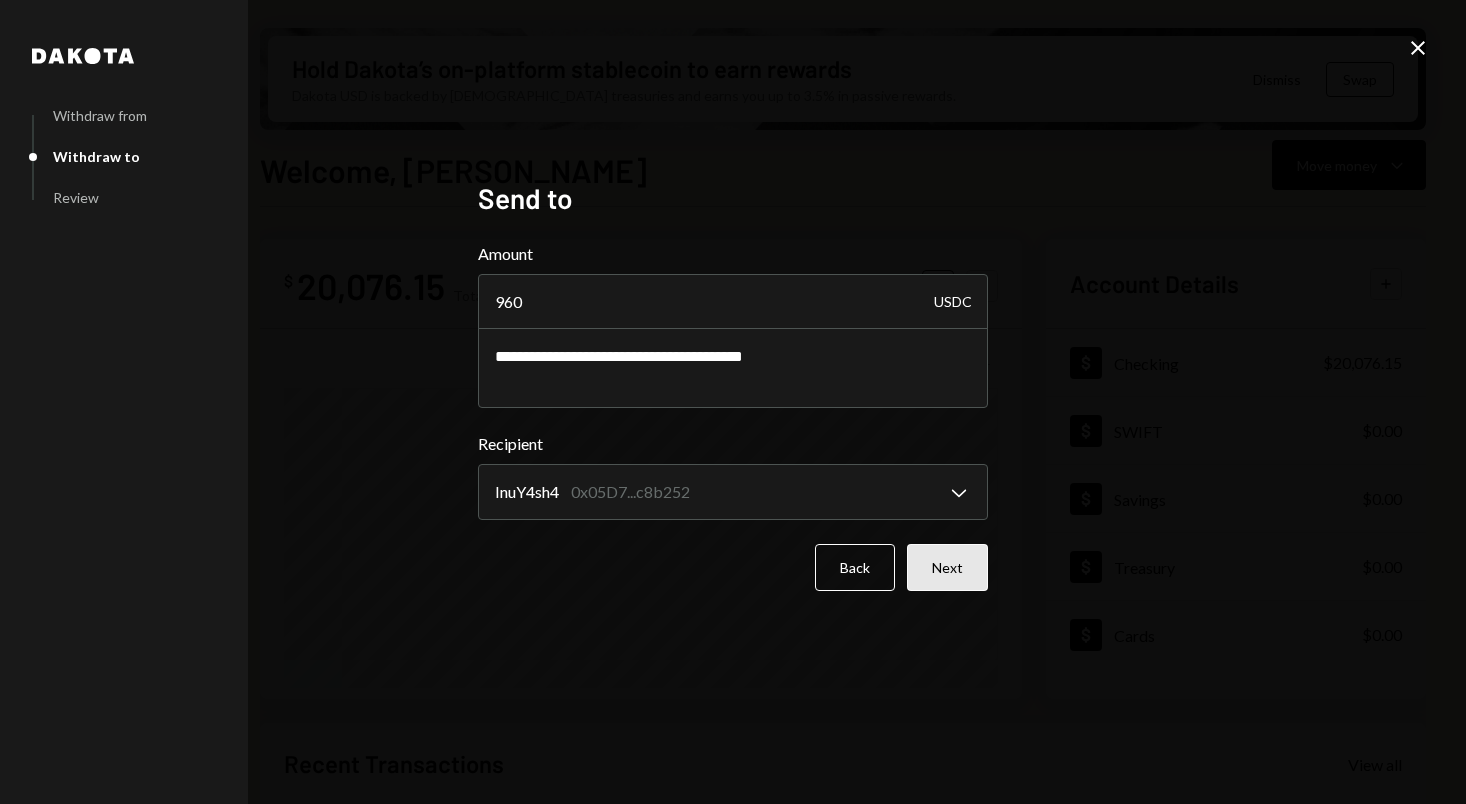 click on "Next" at bounding box center (947, 567) 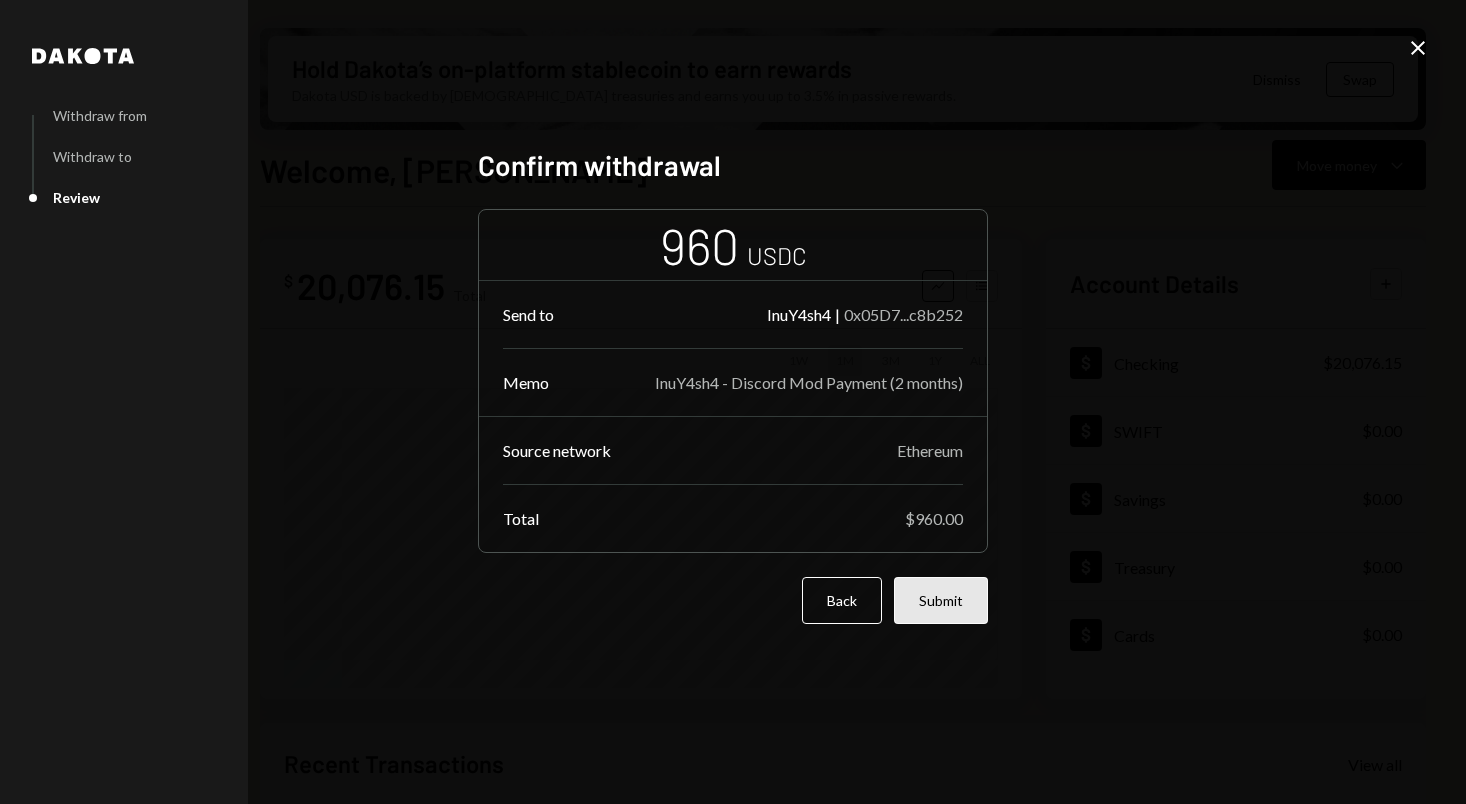 click on "Submit" at bounding box center [941, 600] 